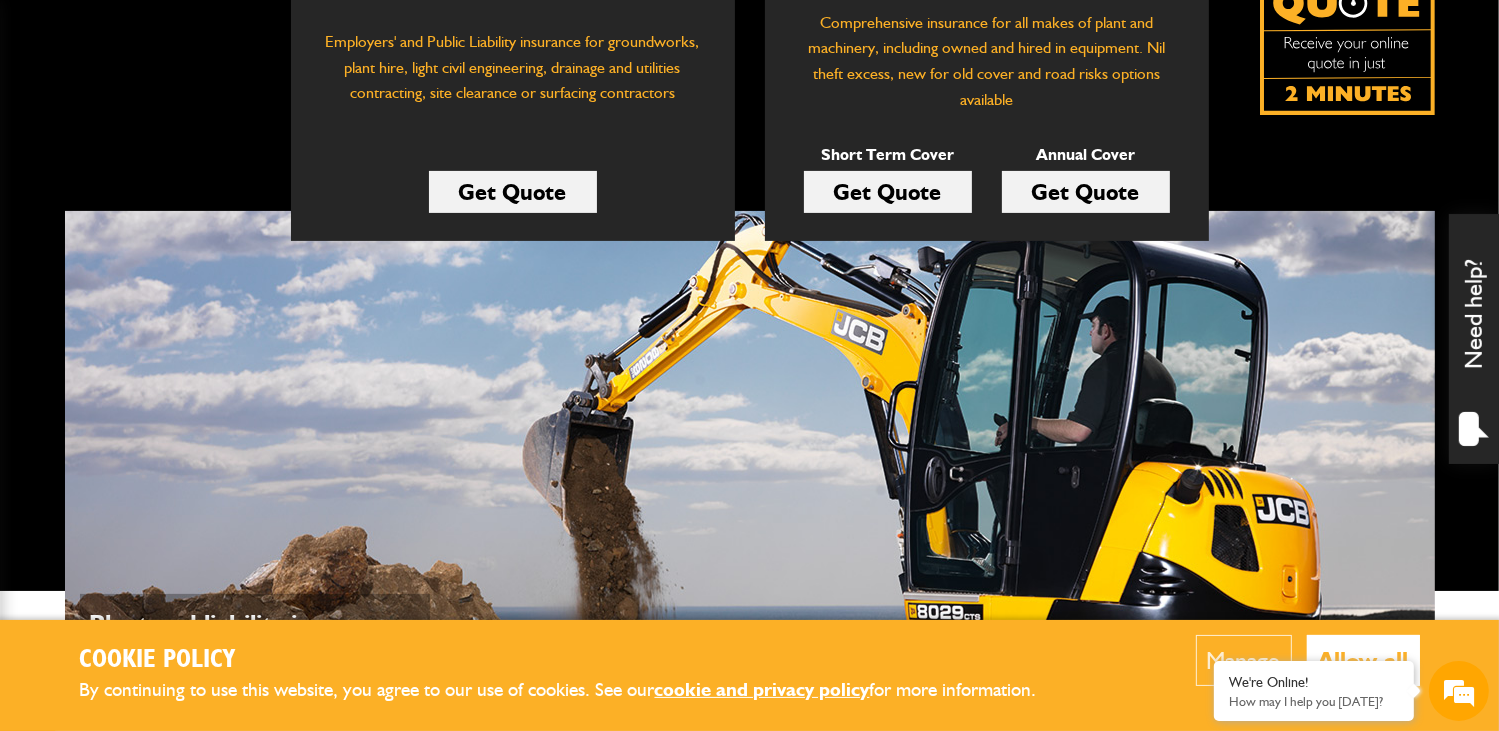 scroll, scrollTop: 500, scrollLeft: 0, axis: vertical 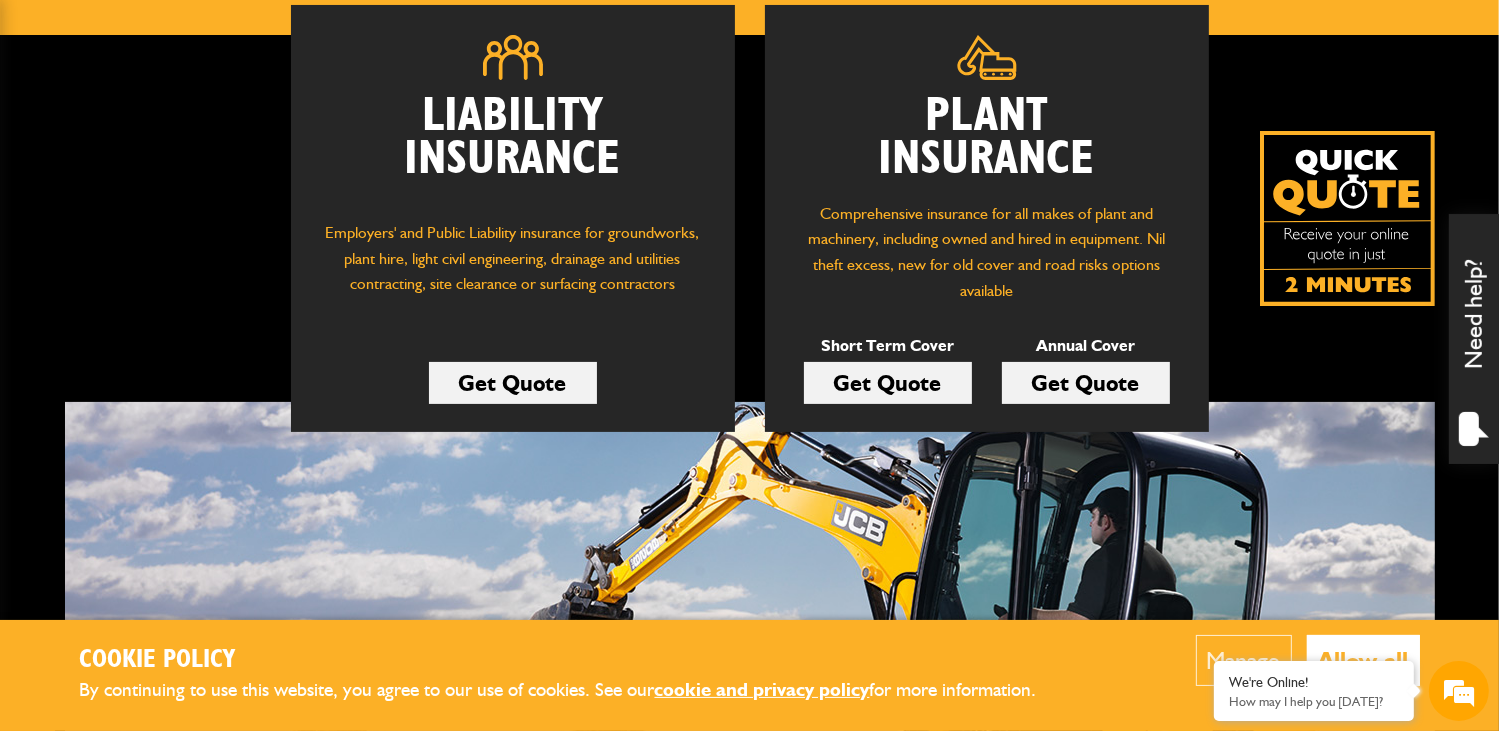 click on "Get Quote" at bounding box center (888, 383) 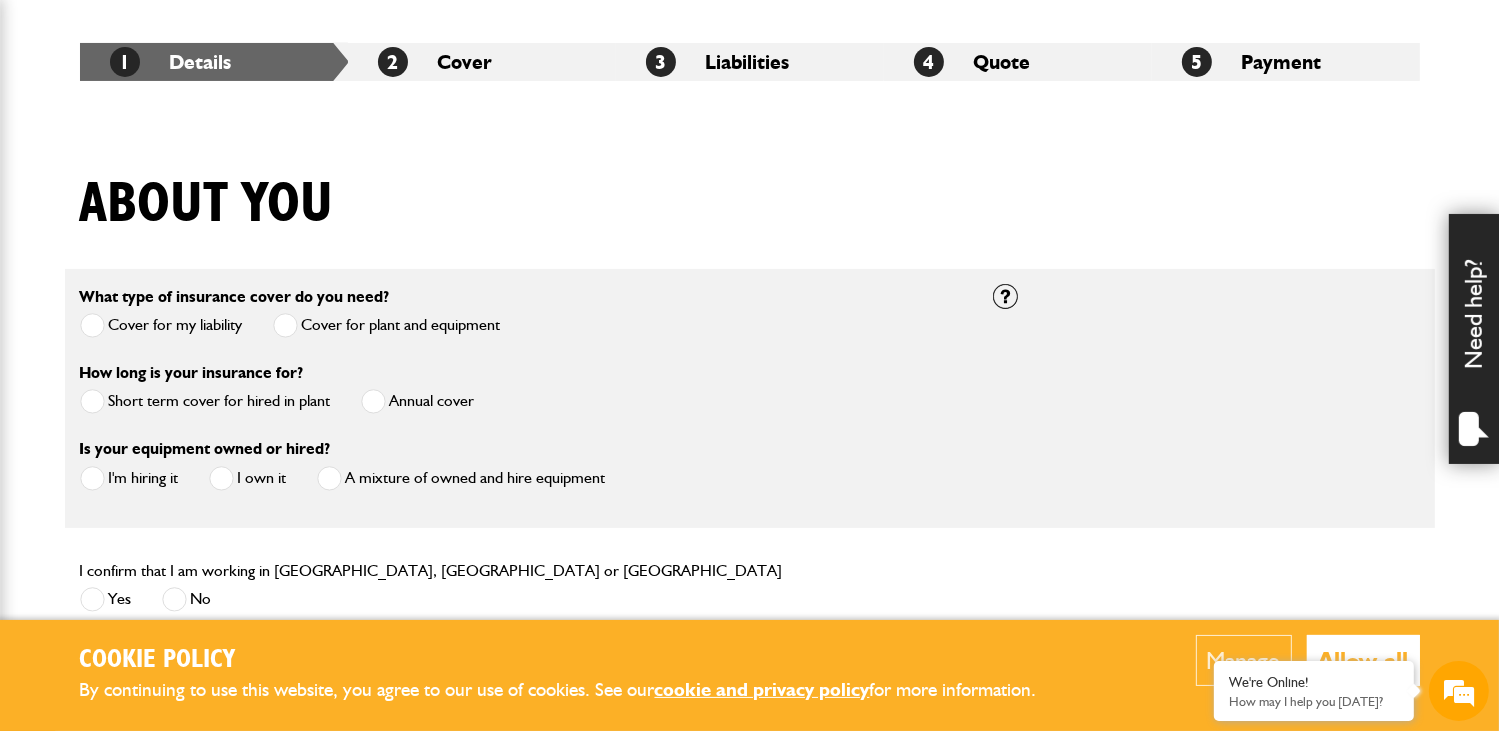 scroll, scrollTop: 400, scrollLeft: 0, axis: vertical 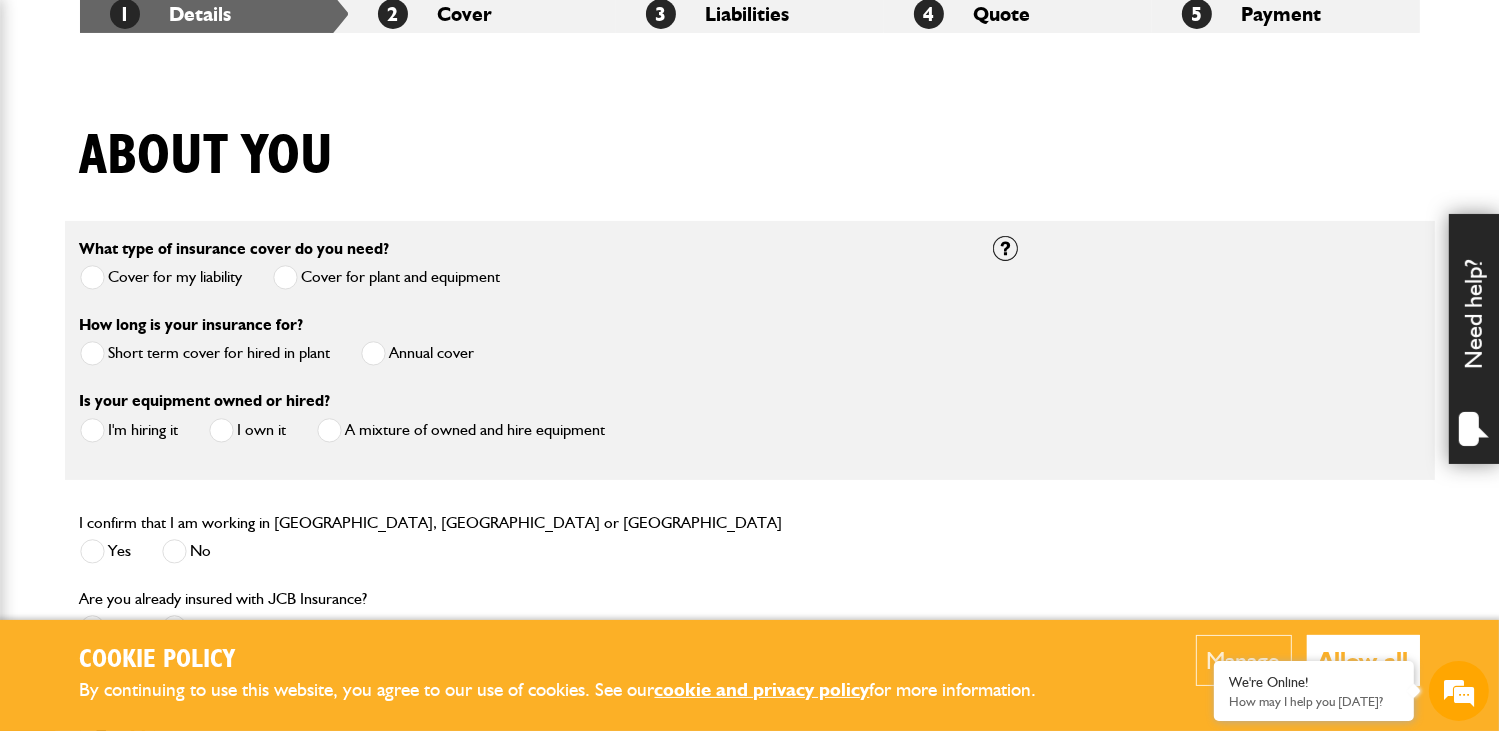 click on "Short term cover for hired in plant" at bounding box center (205, 353) 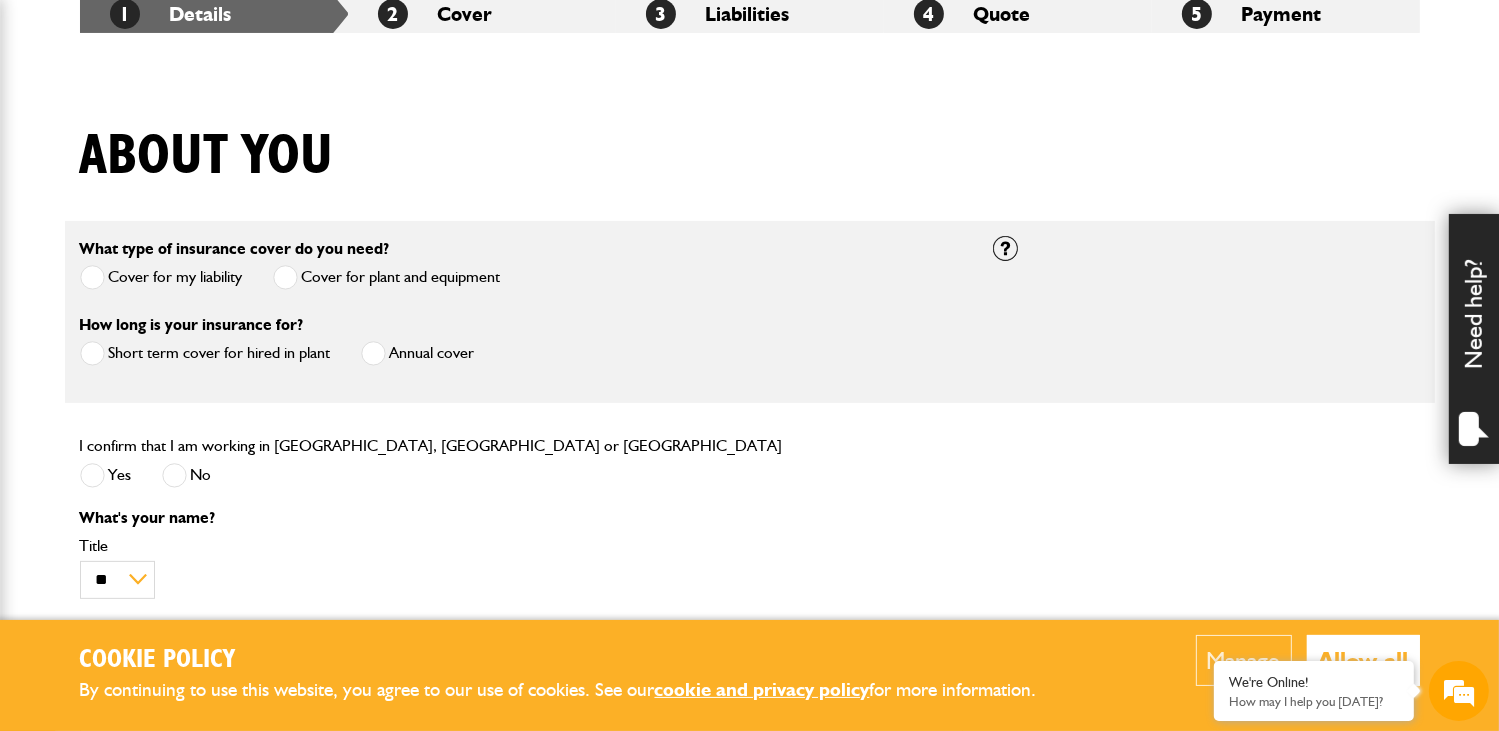 click at bounding box center [92, 475] 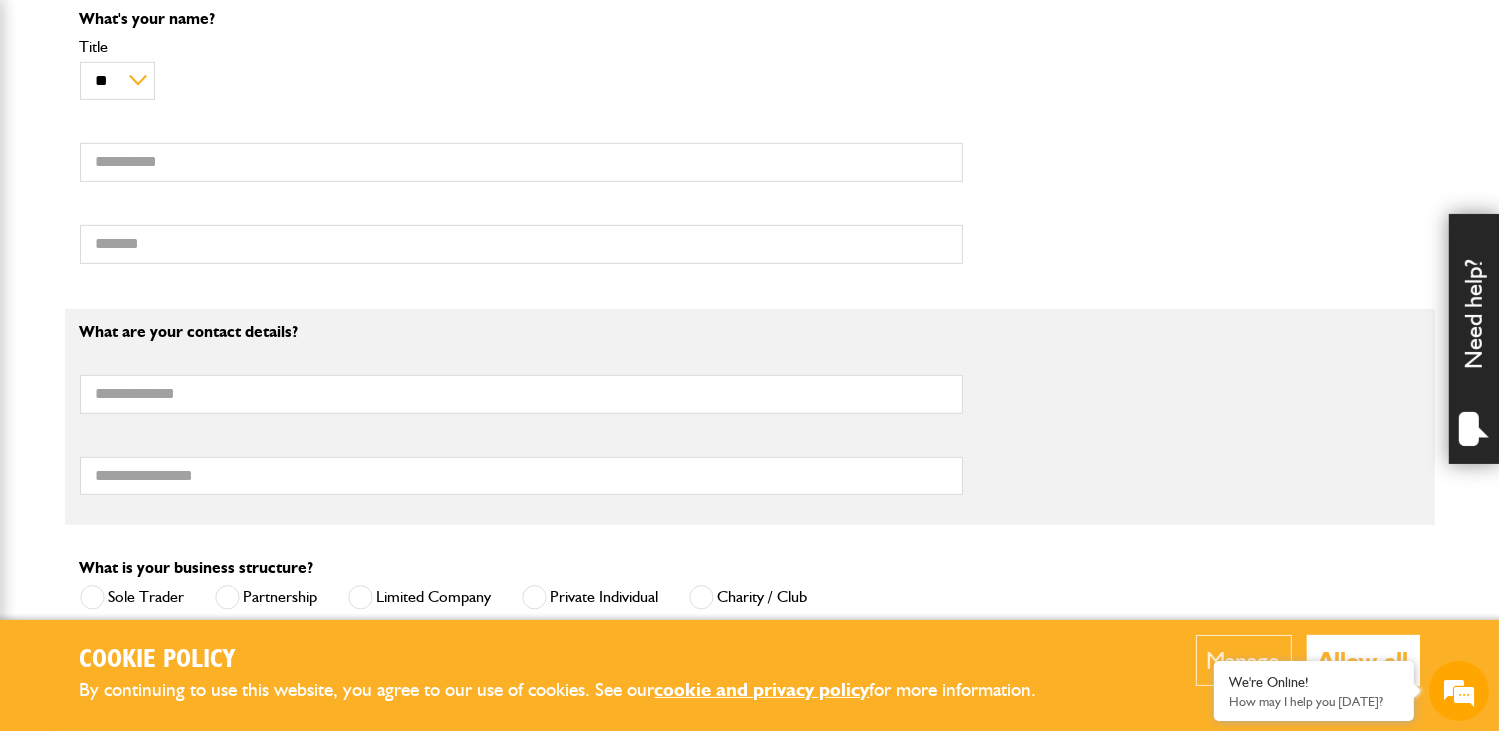 scroll, scrollTop: 900, scrollLeft: 0, axis: vertical 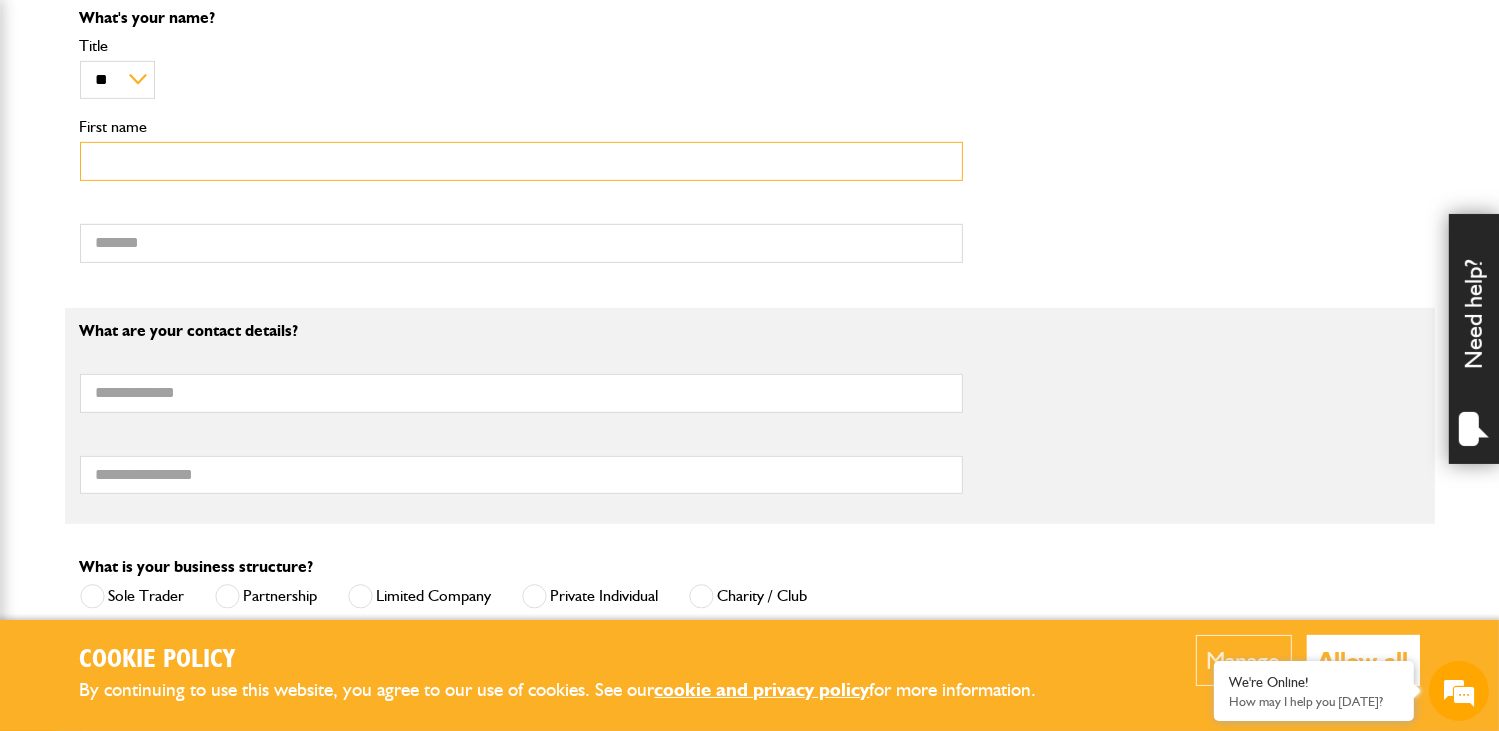click on "First name" at bounding box center [521, 161] 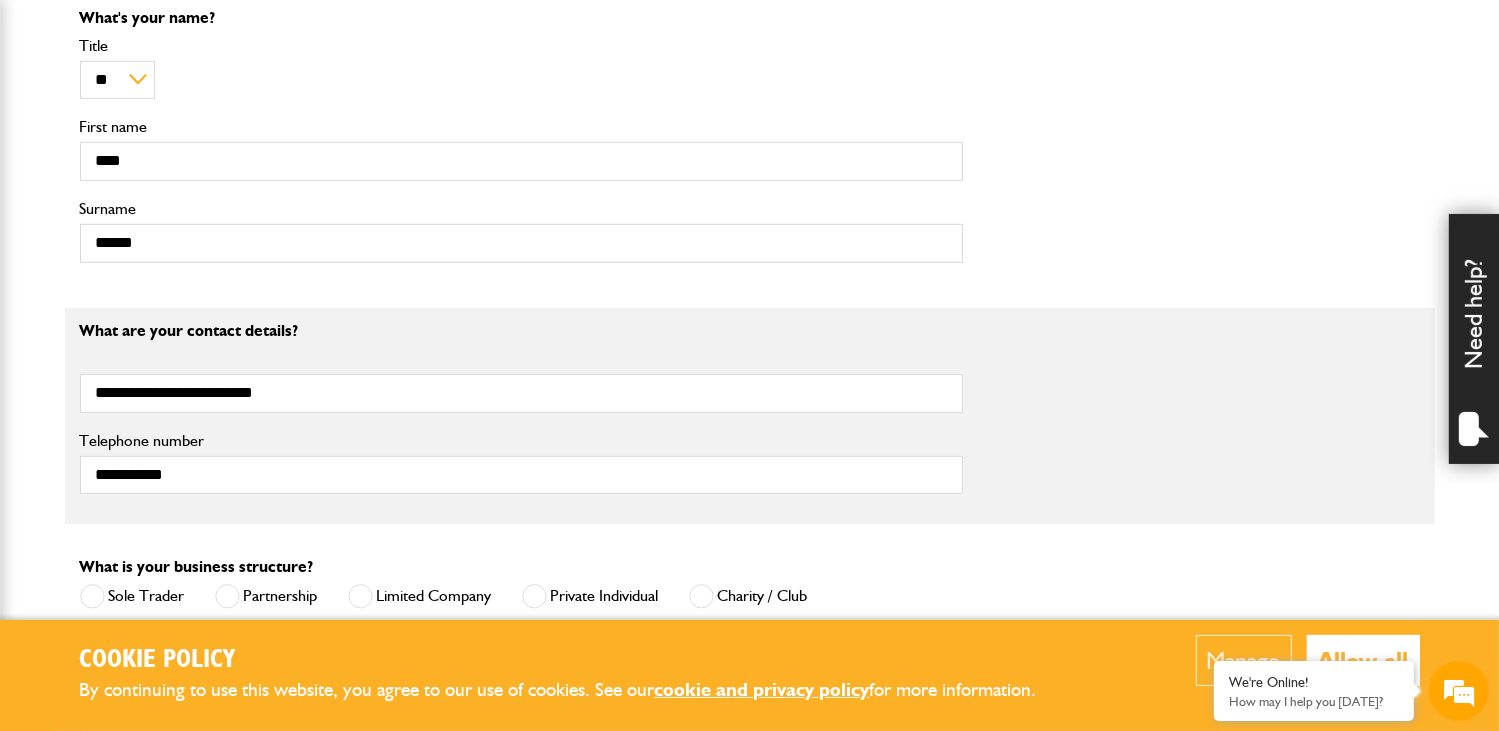 type on "**********" 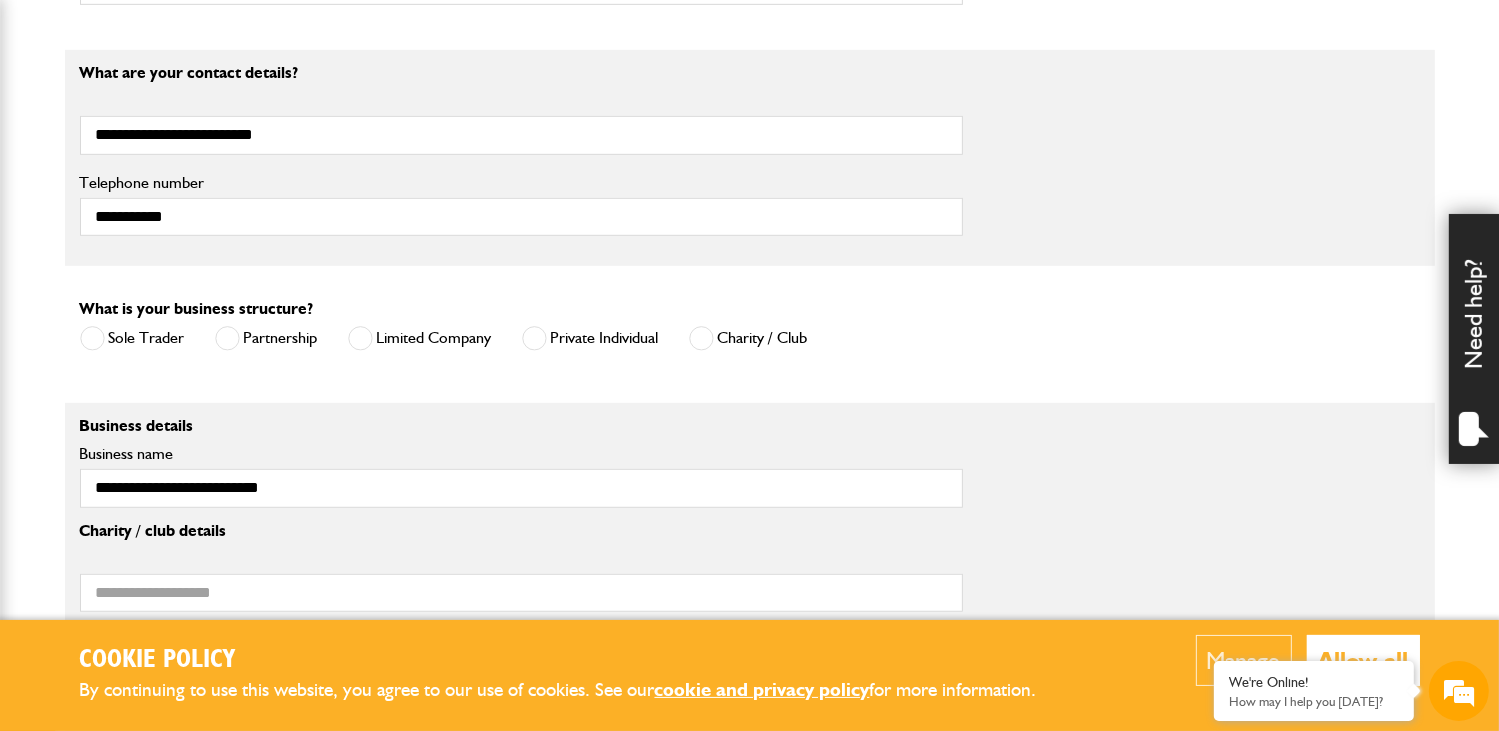 scroll, scrollTop: 1200, scrollLeft: 0, axis: vertical 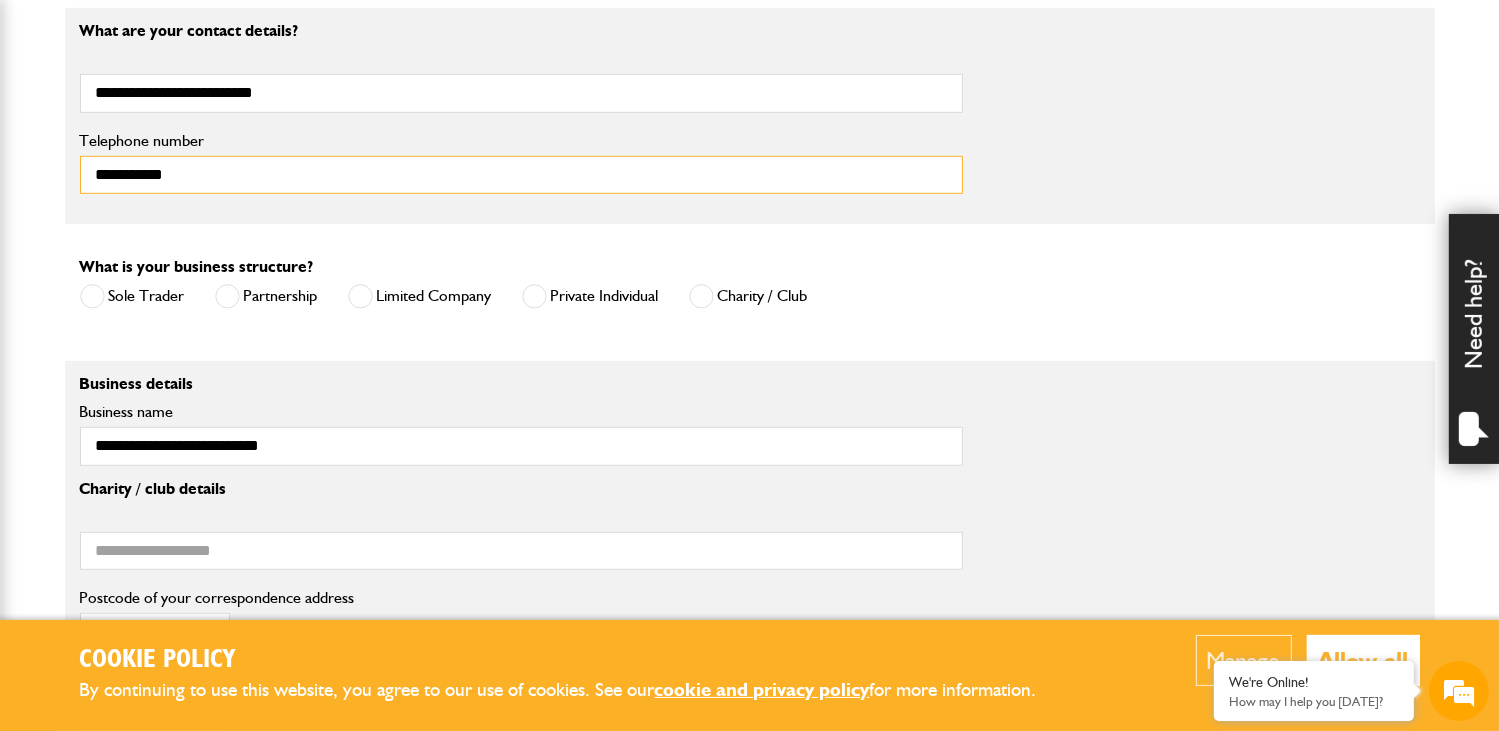 drag, startPoint x: 212, startPoint y: 177, endPoint x: 68, endPoint y: 201, distance: 145.9863 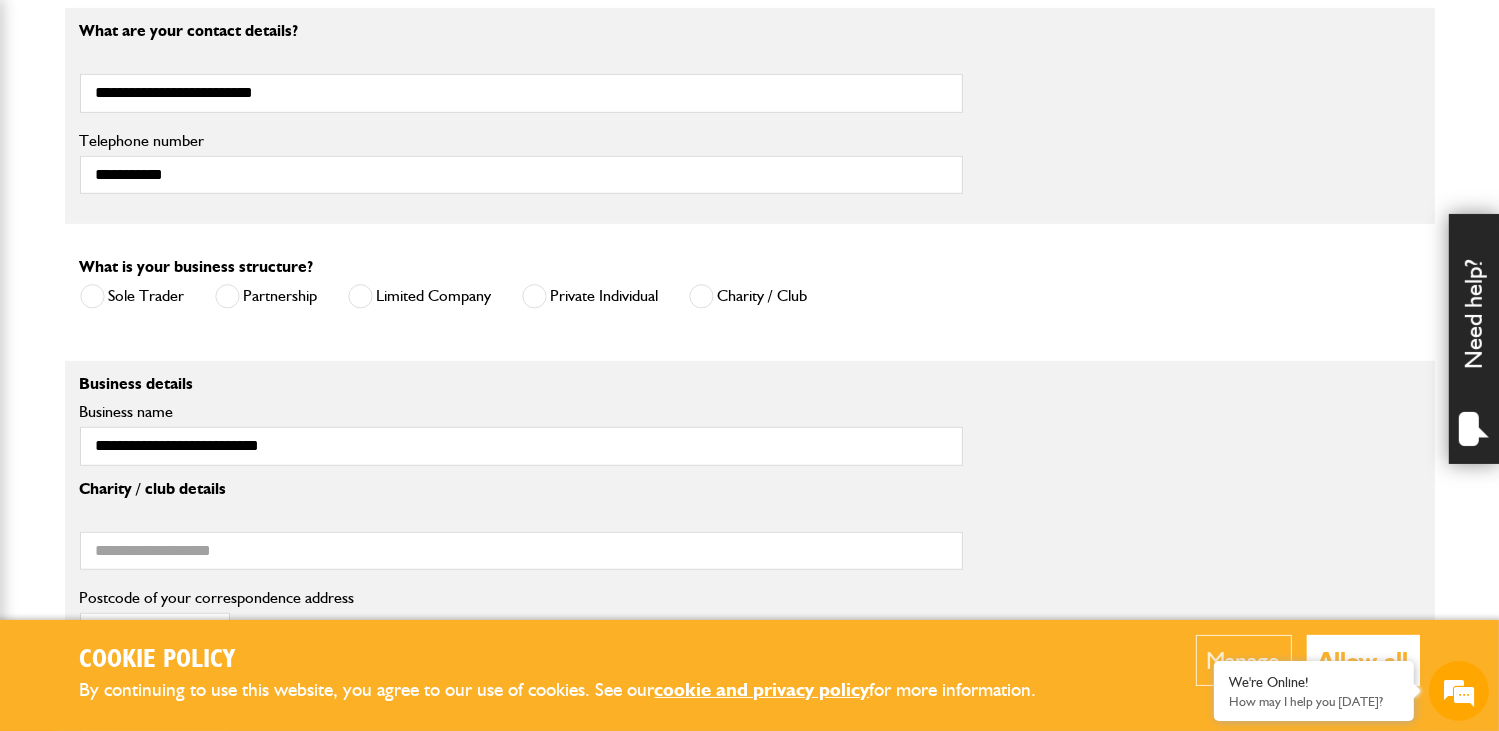 click on "Limited Company" at bounding box center [420, 296] 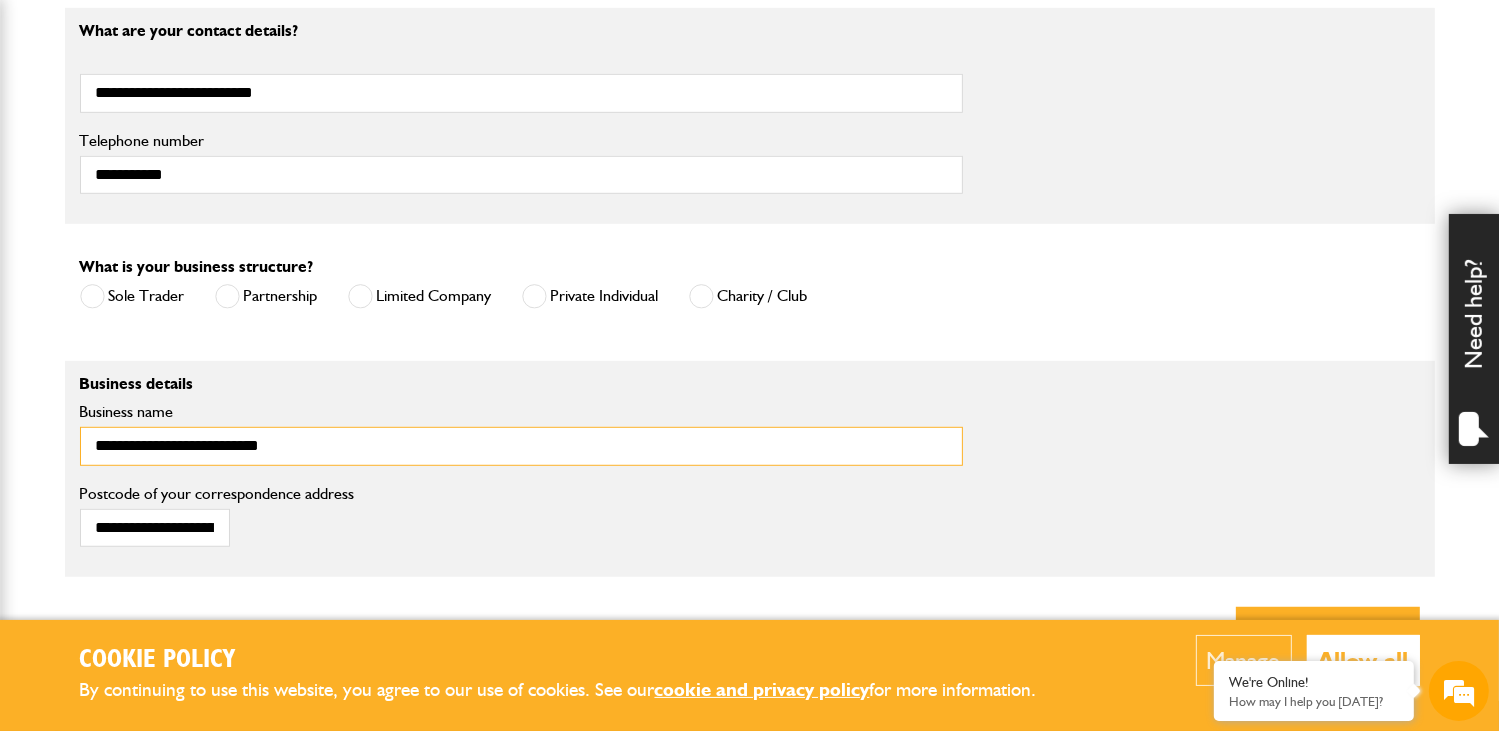 drag, startPoint x: 390, startPoint y: 447, endPoint x: 13, endPoint y: 455, distance: 377.08487 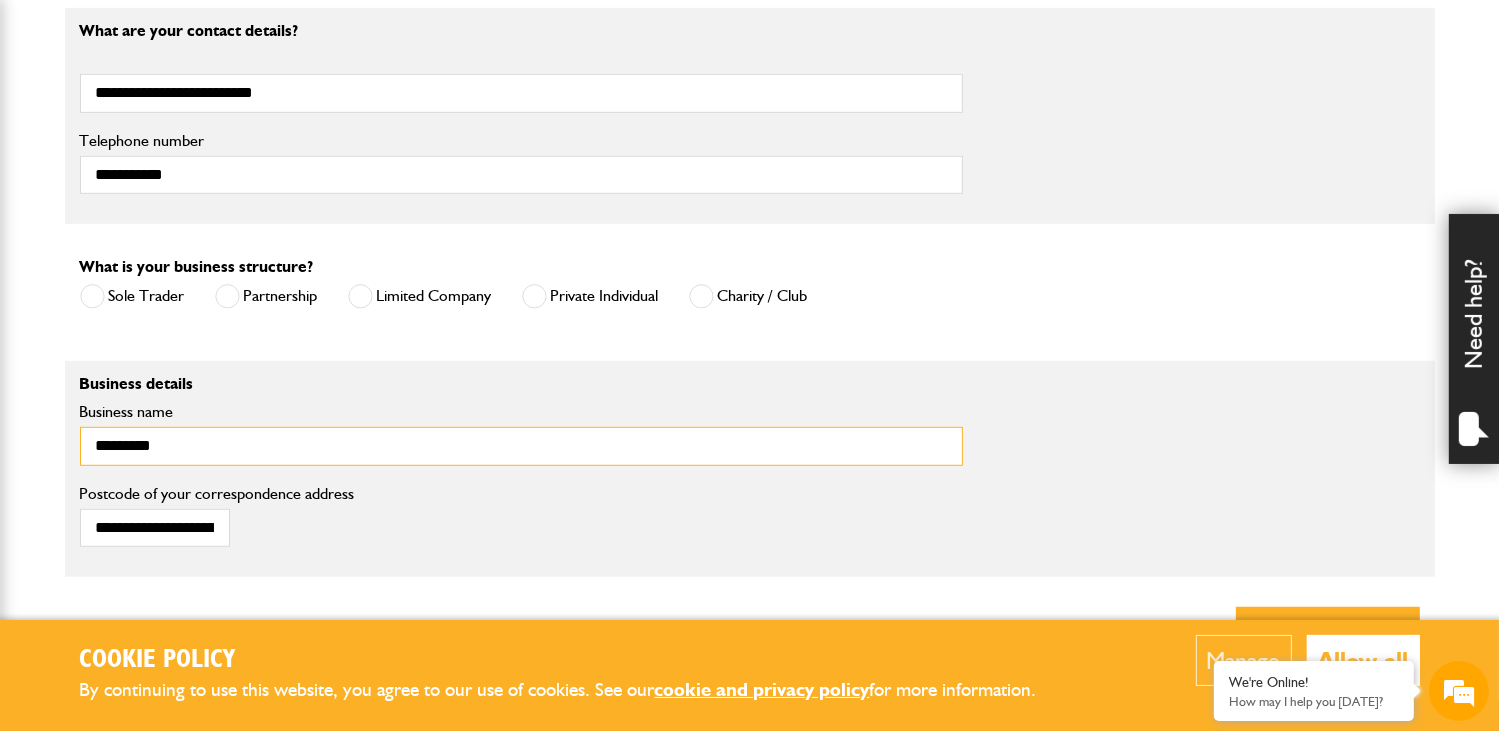 type on "**********" 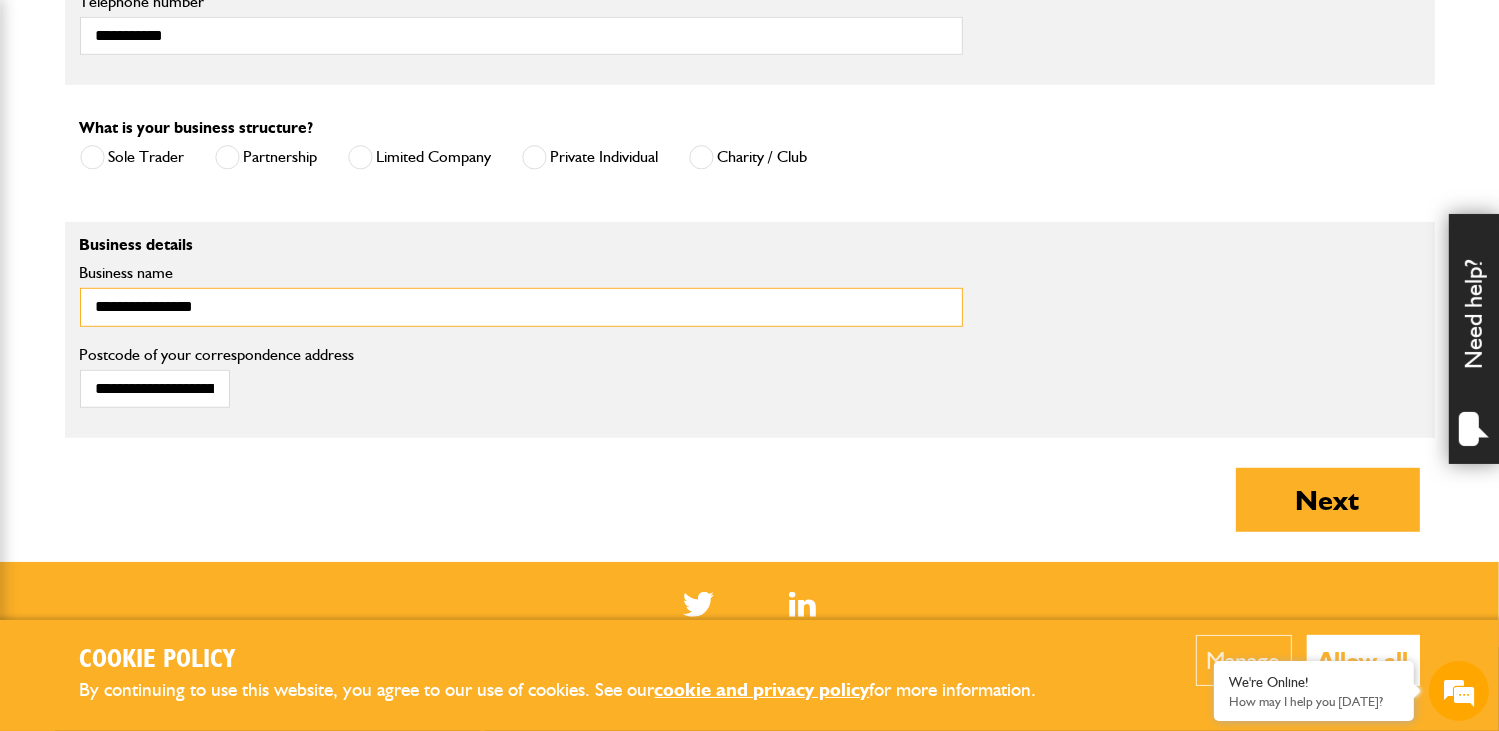 scroll, scrollTop: 1600, scrollLeft: 0, axis: vertical 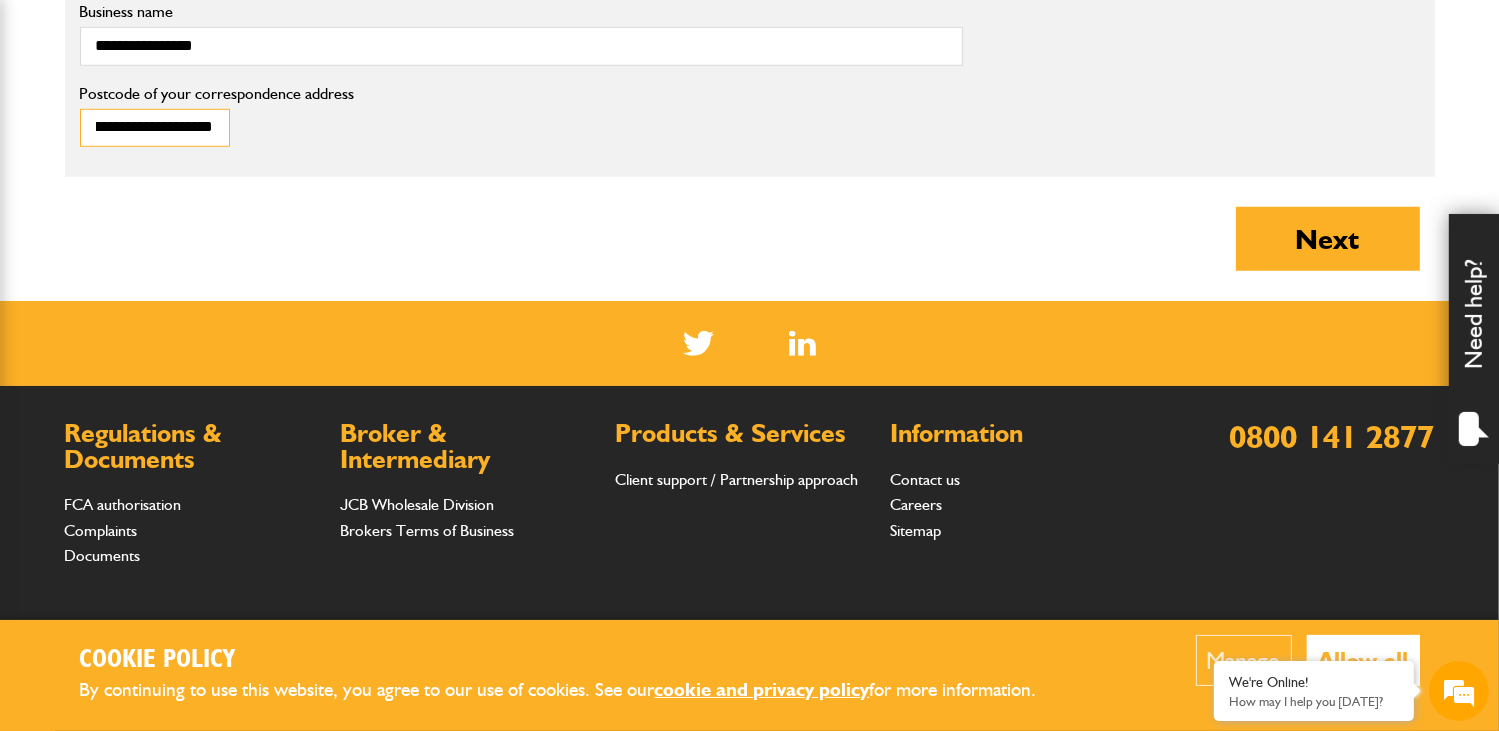 drag, startPoint x: 97, startPoint y: 124, endPoint x: 348, endPoint y: 126, distance: 251.00797 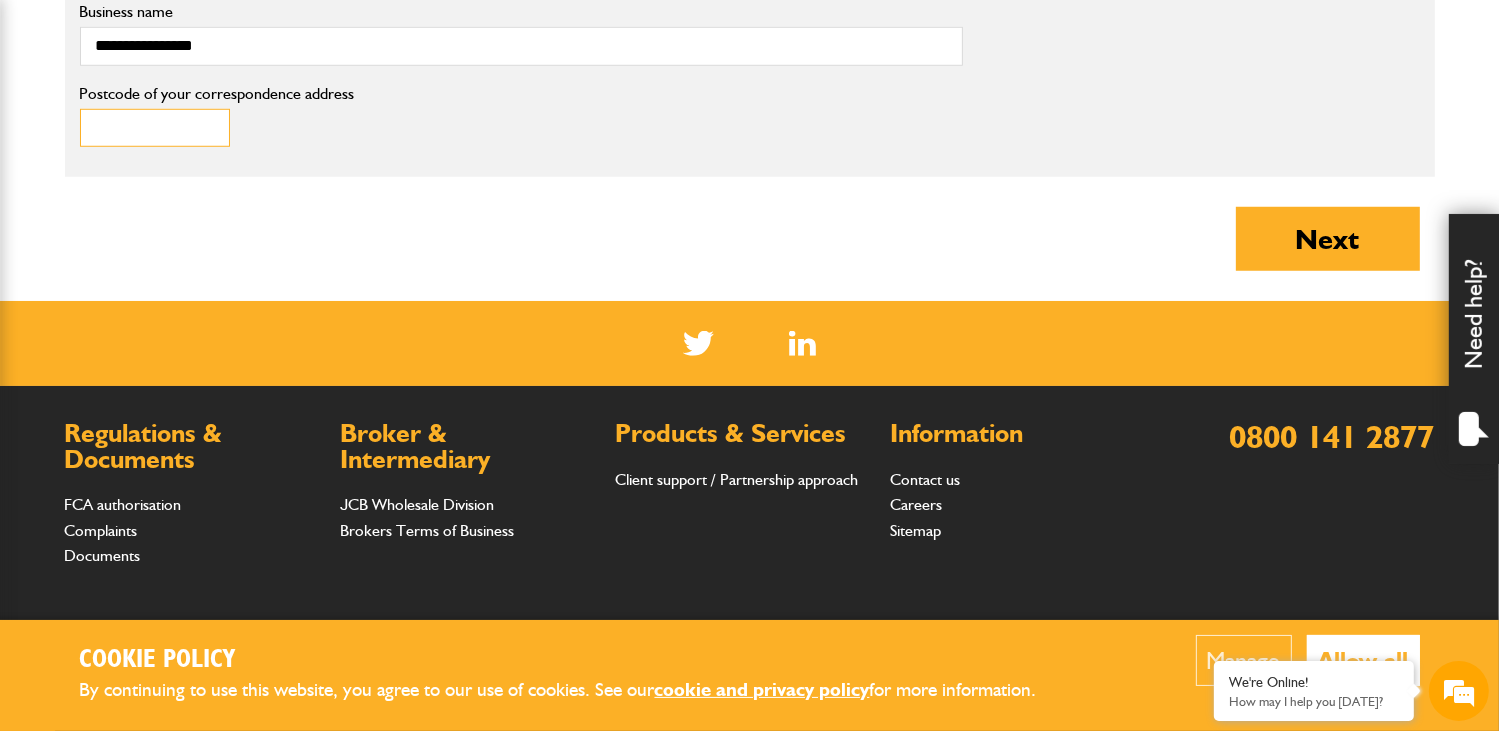 scroll, scrollTop: 0, scrollLeft: 0, axis: both 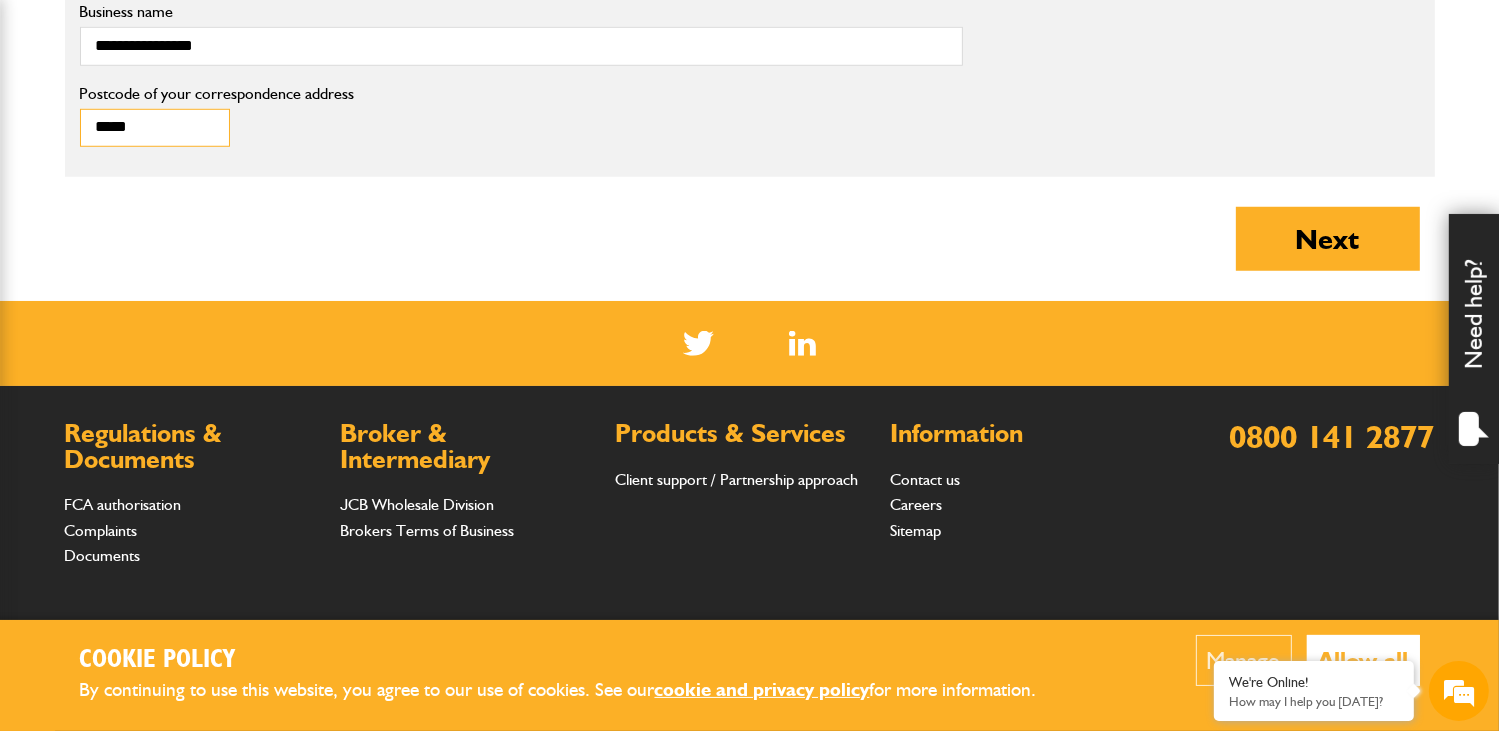 type on "********" 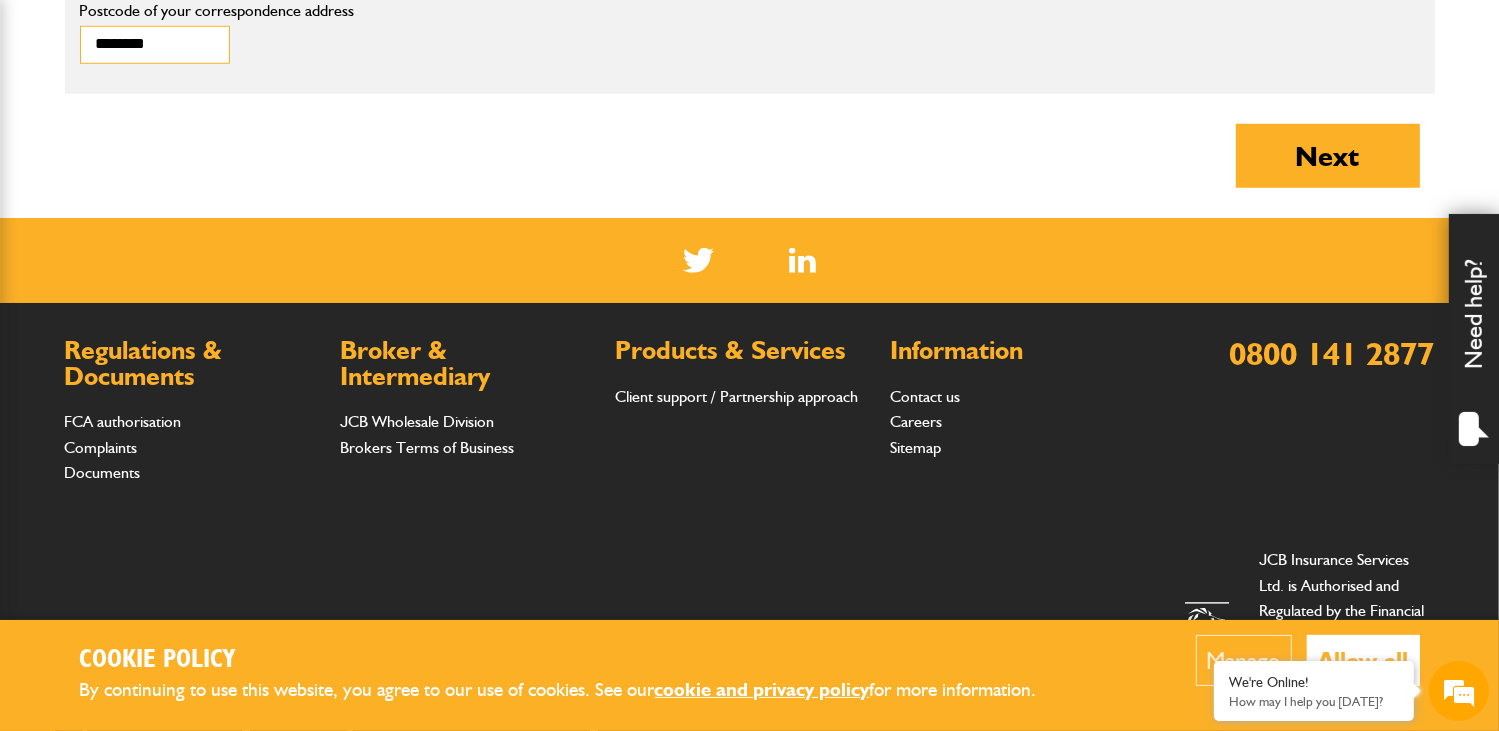 scroll, scrollTop: 1639, scrollLeft: 0, axis: vertical 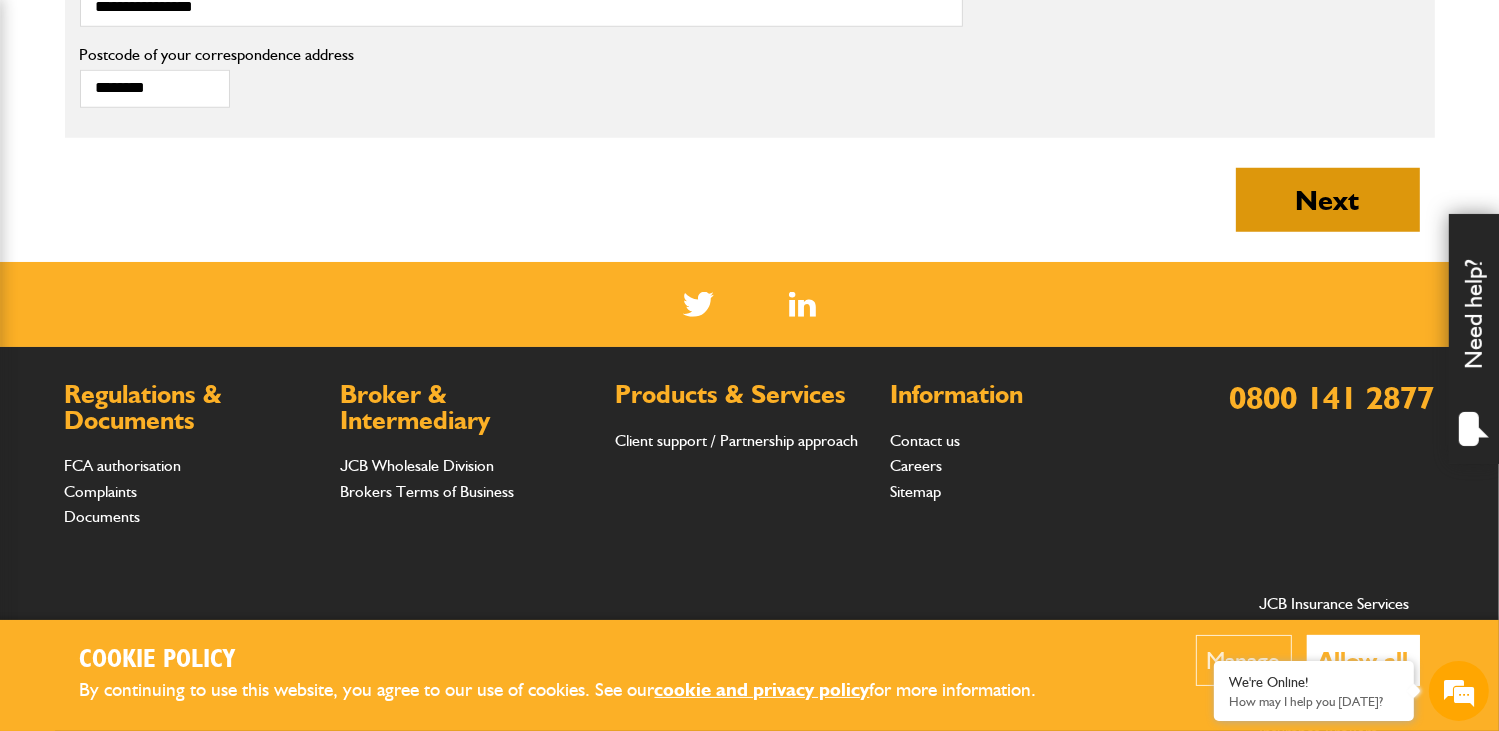 click on "Next" at bounding box center (1328, 200) 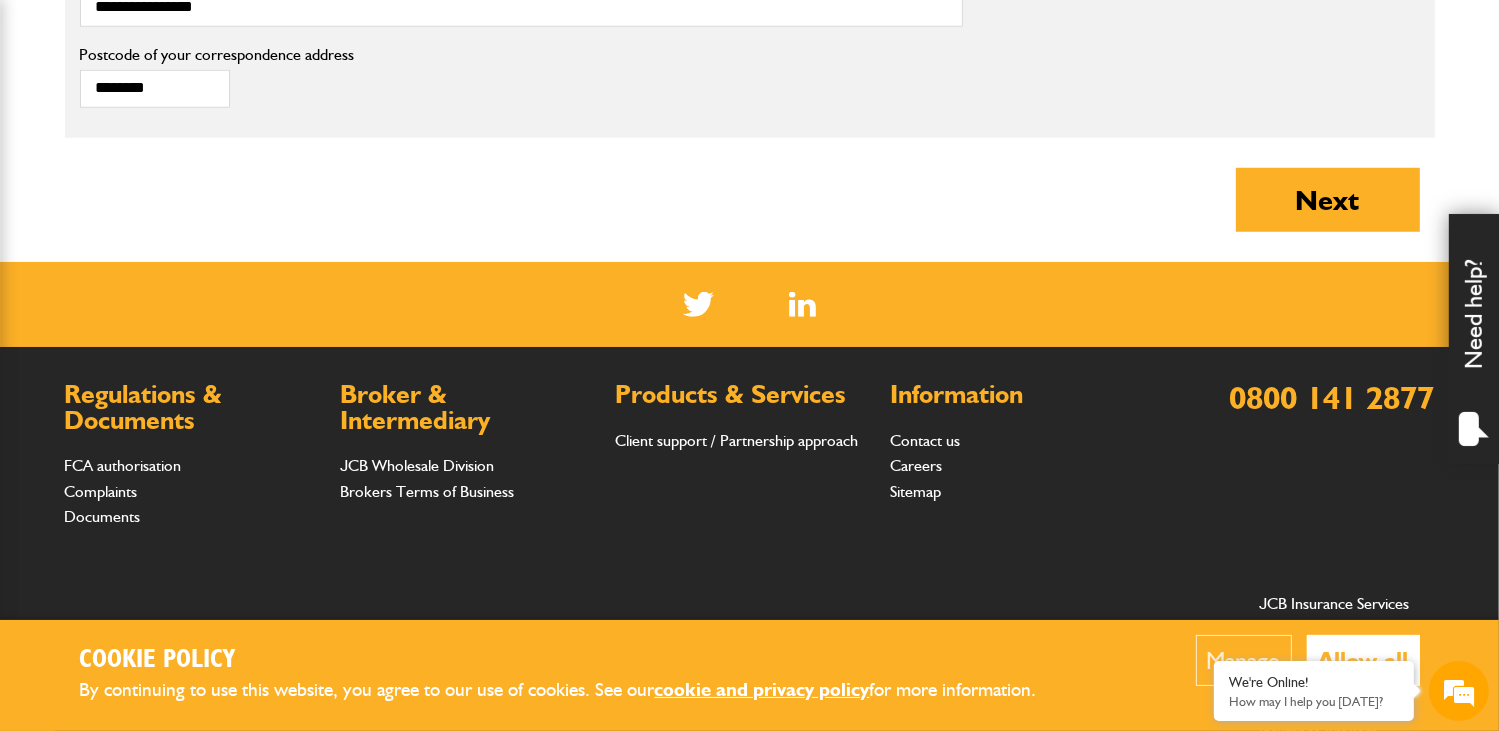 type on "**********" 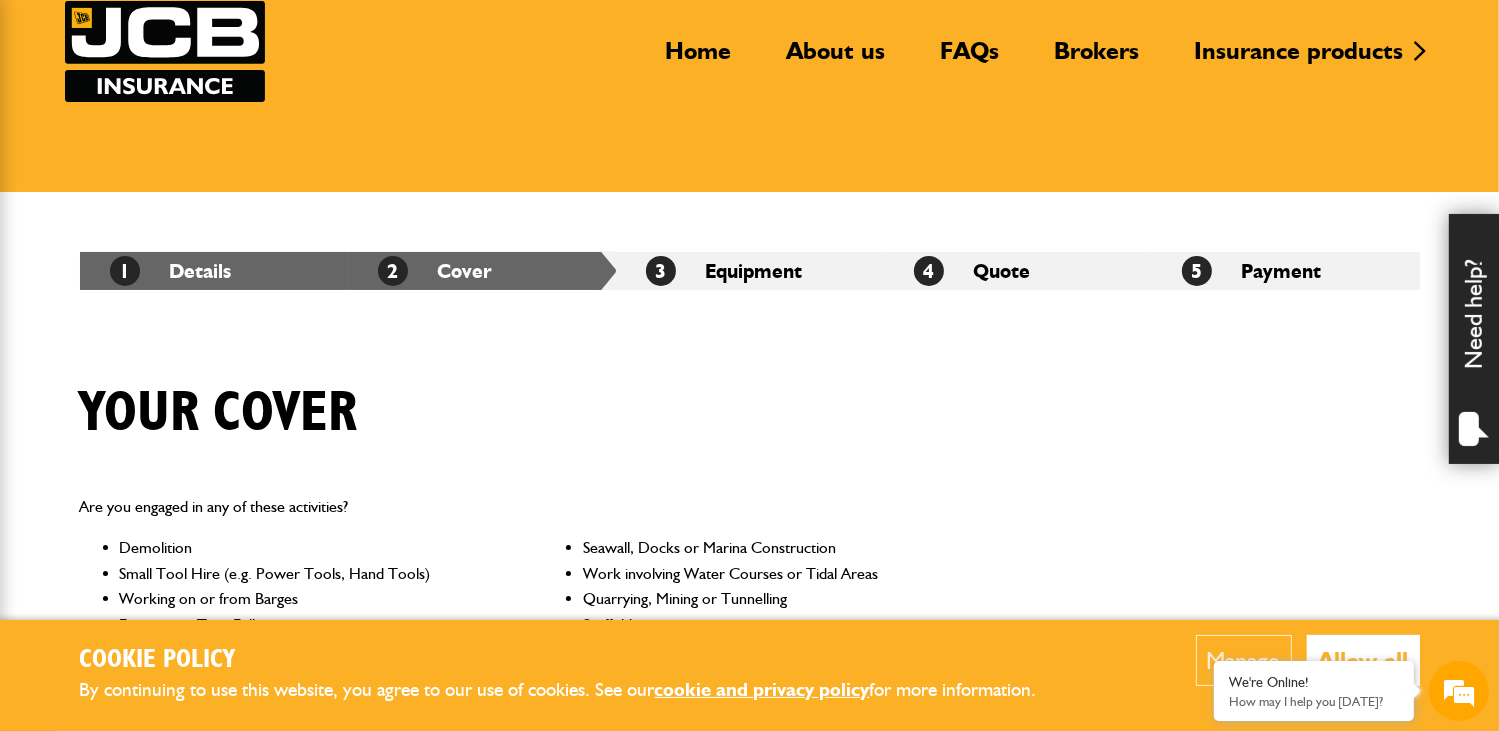 scroll, scrollTop: 500, scrollLeft: 0, axis: vertical 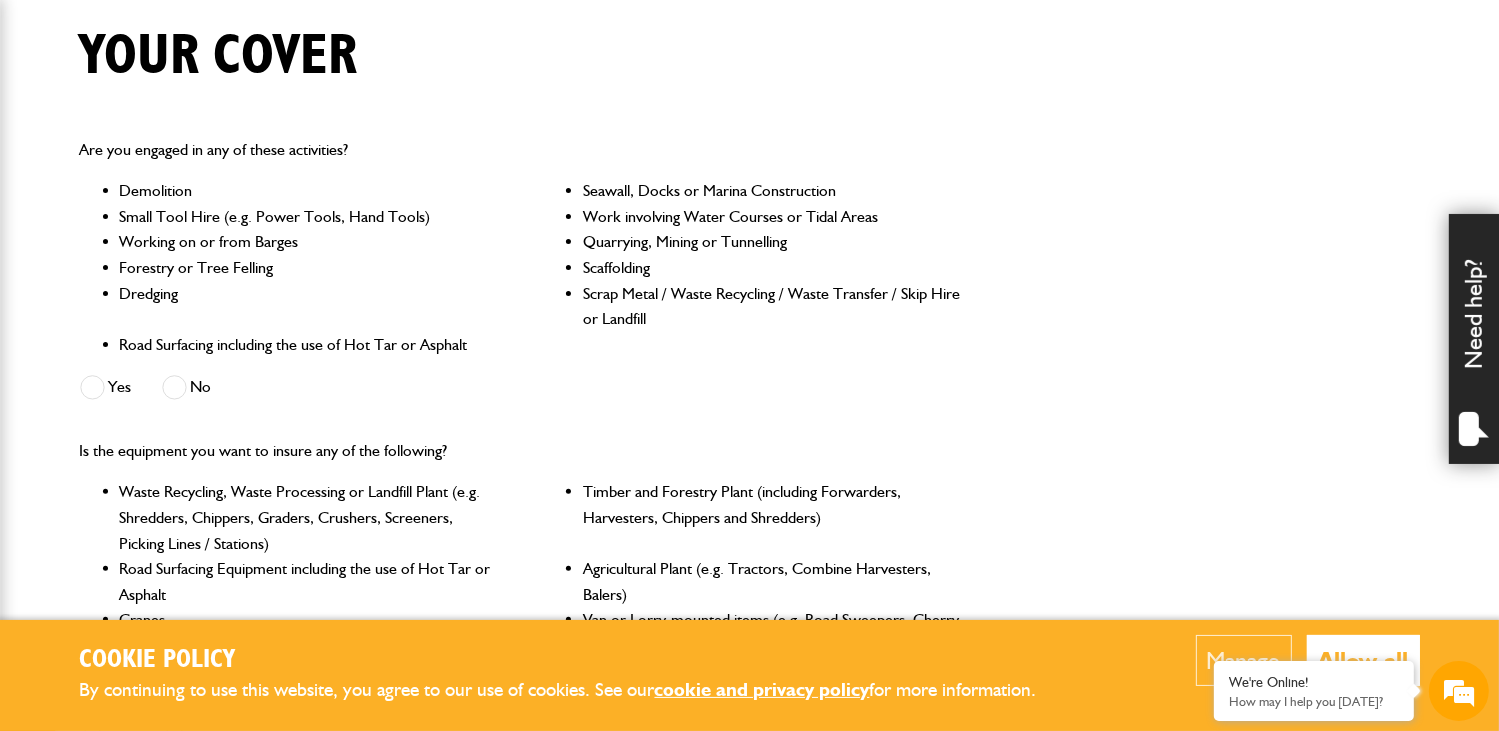 click at bounding box center (92, 387) 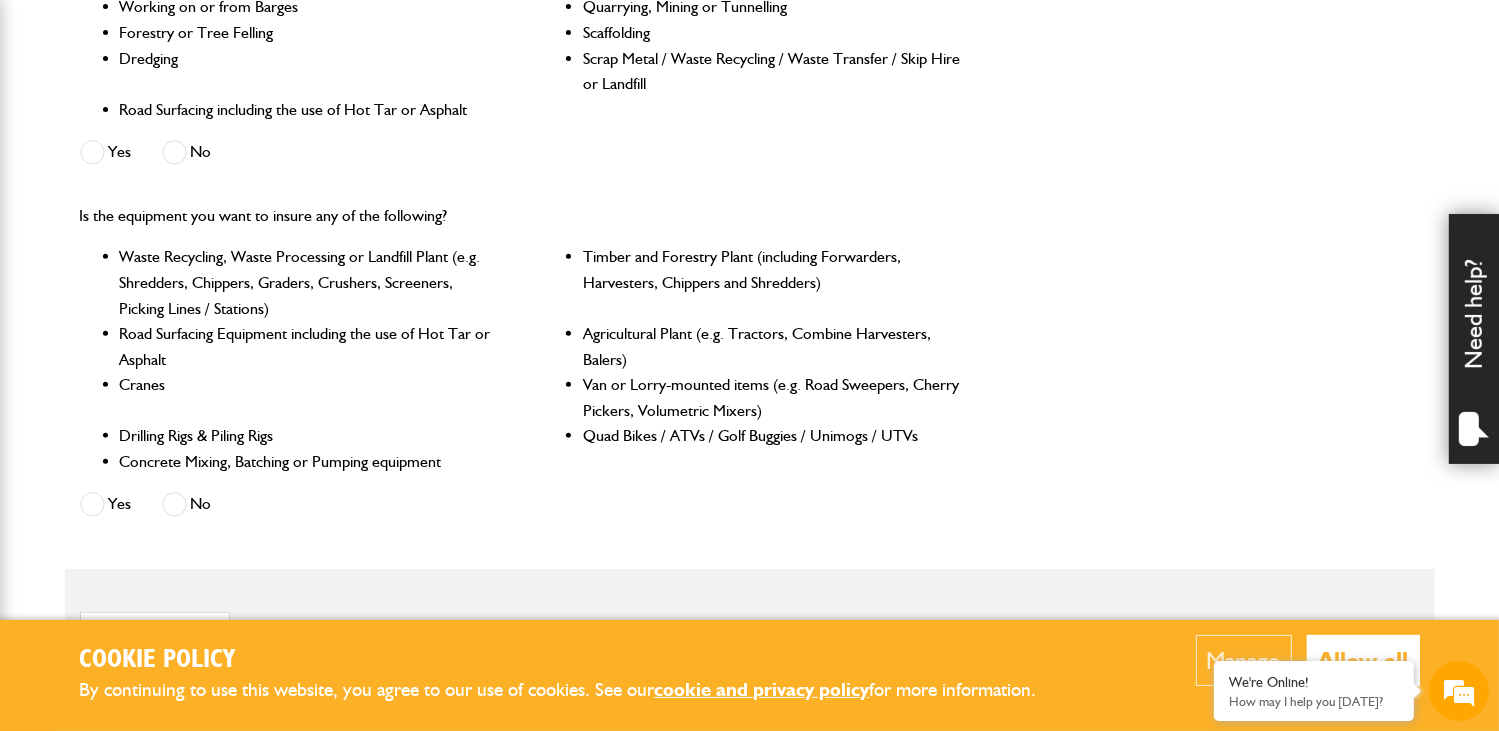 scroll, scrollTop: 800, scrollLeft: 0, axis: vertical 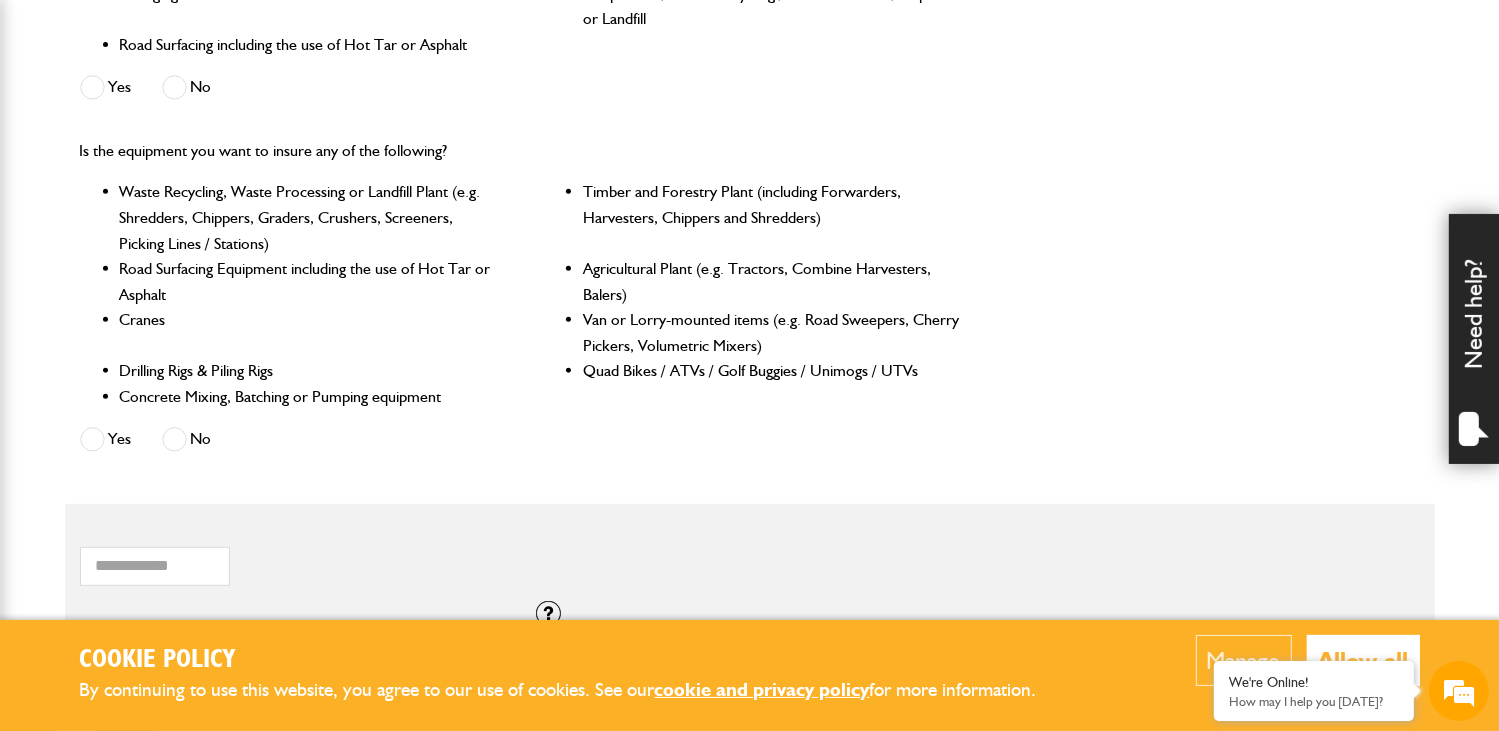 click at bounding box center (174, 439) 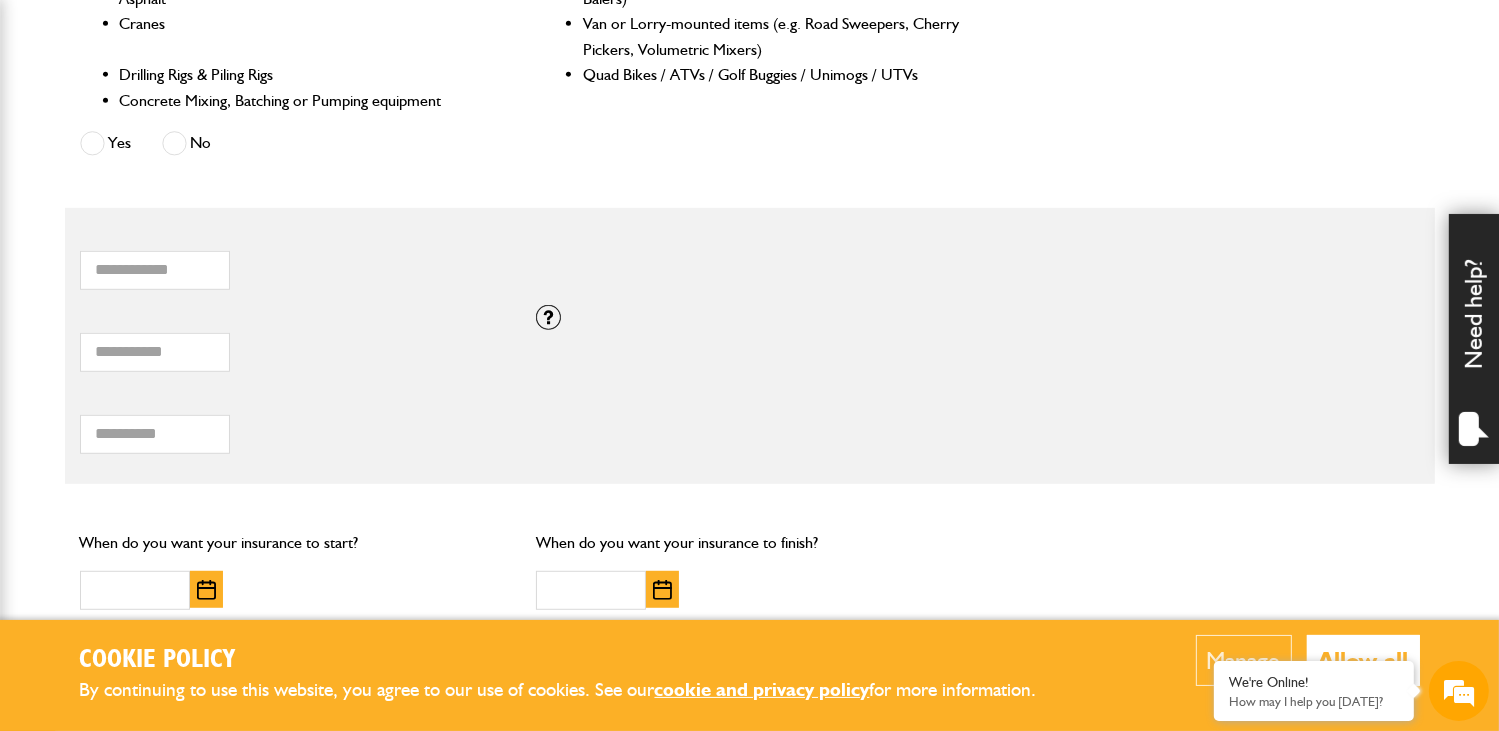 scroll, scrollTop: 1100, scrollLeft: 0, axis: vertical 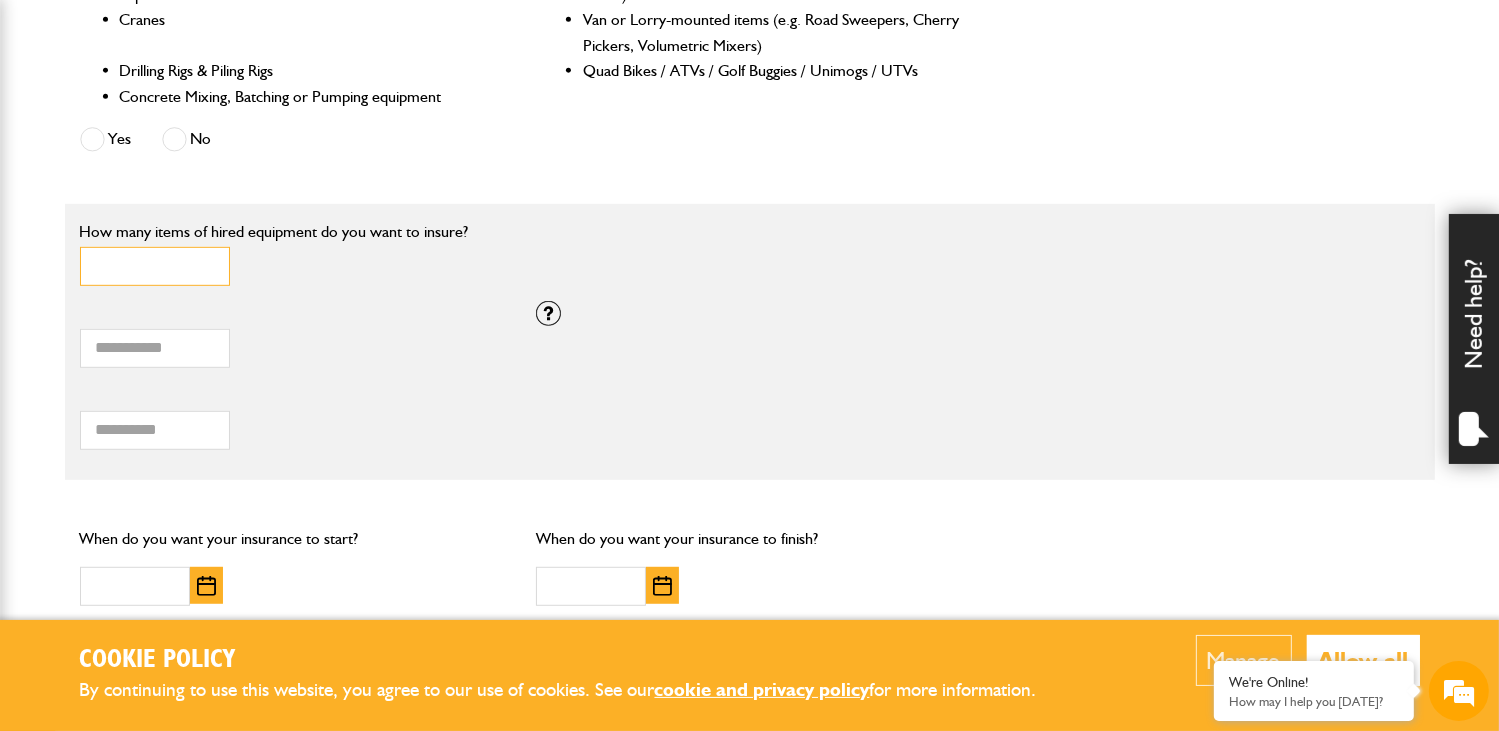 type on "*" 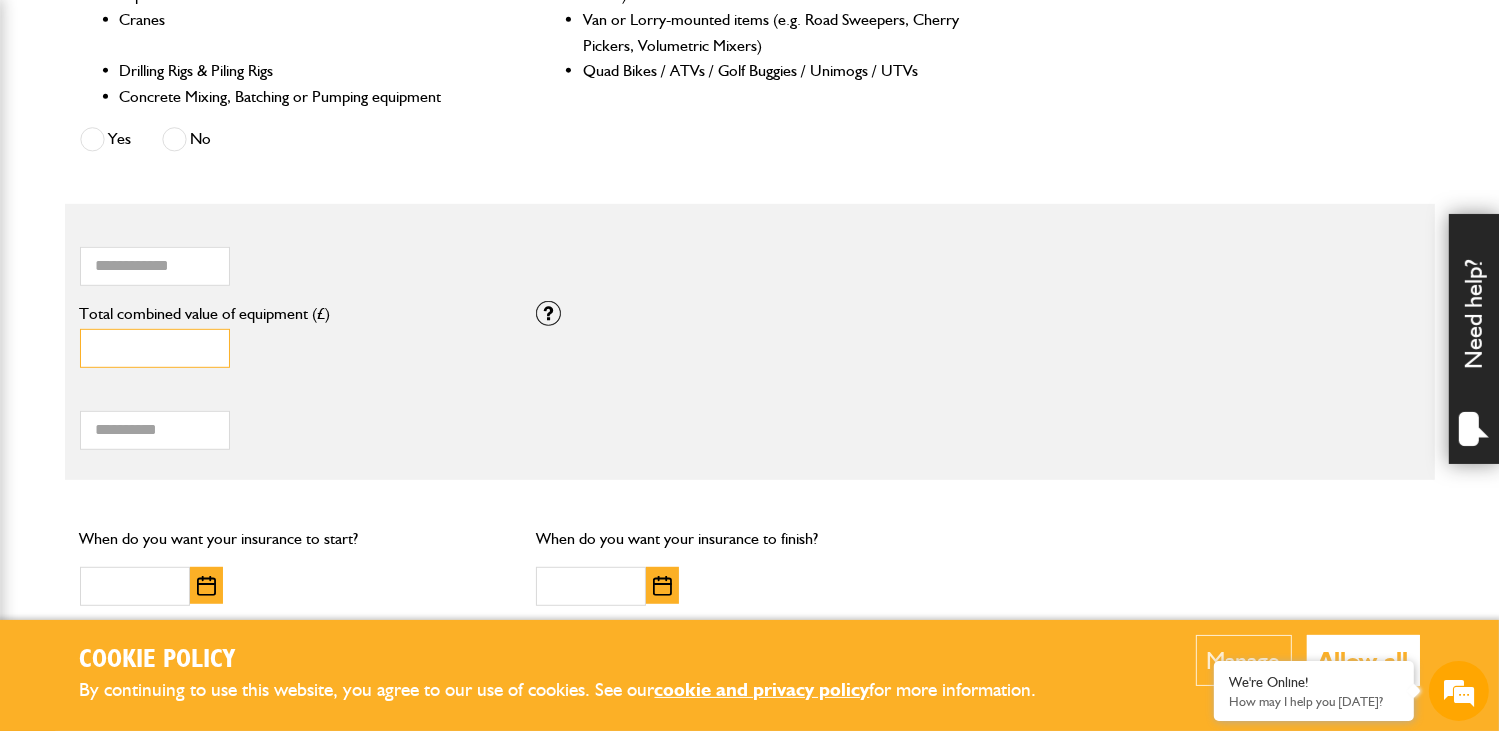 click on "*" at bounding box center [155, 348] 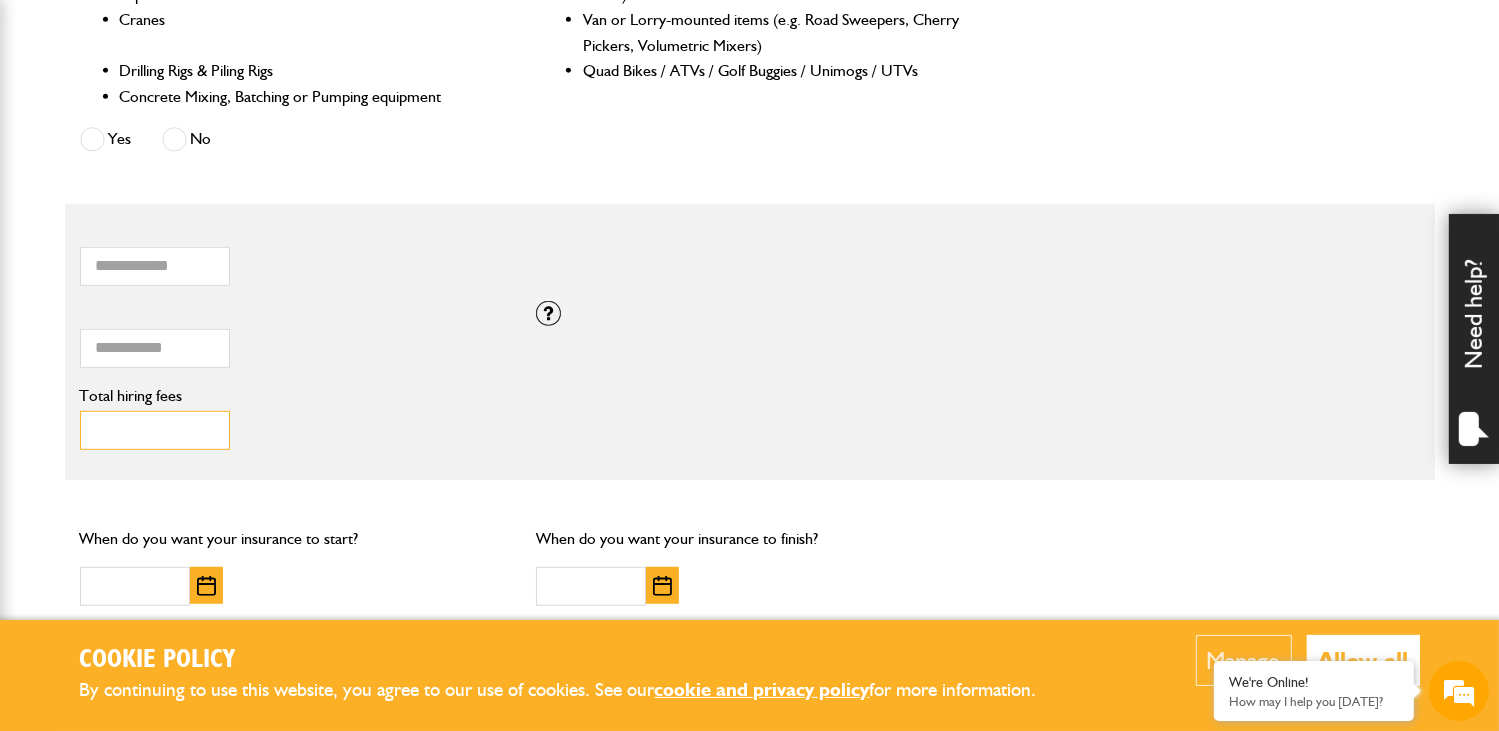click on "Total hiring fees" at bounding box center (155, 430) 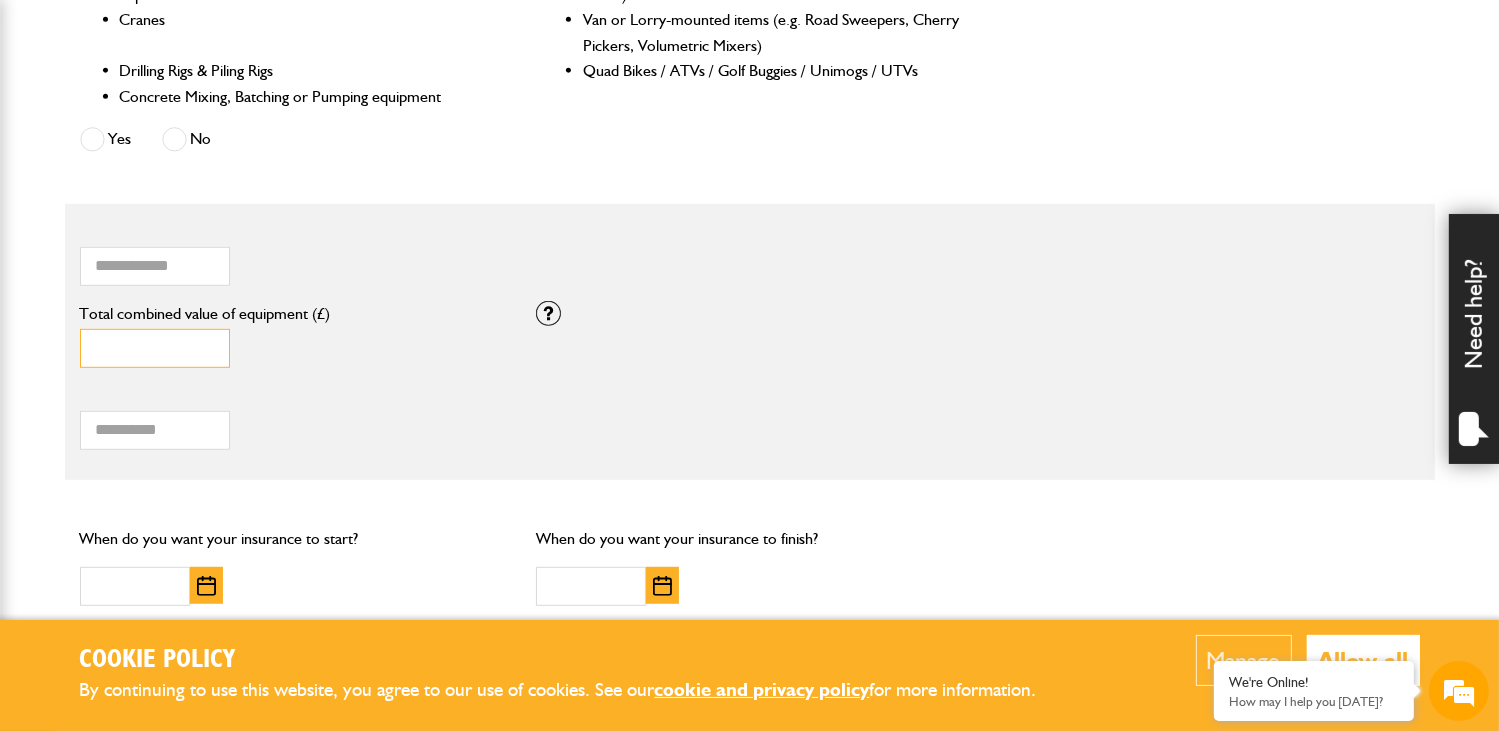 drag, startPoint x: 171, startPoint y: 350, endPoint x: 39, endPoint y: 364, distance: 132.74034 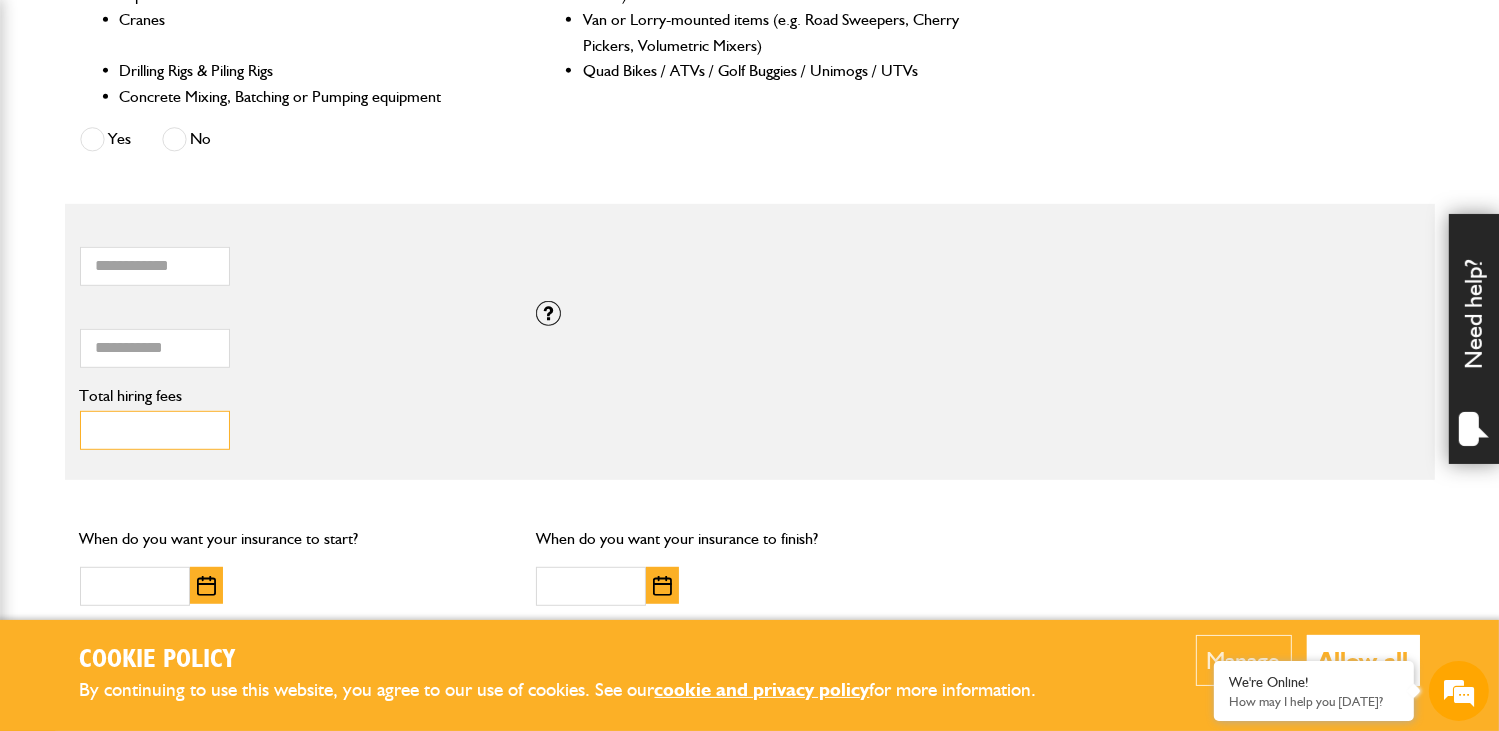 click on "**" at bounding box center (155, 430) 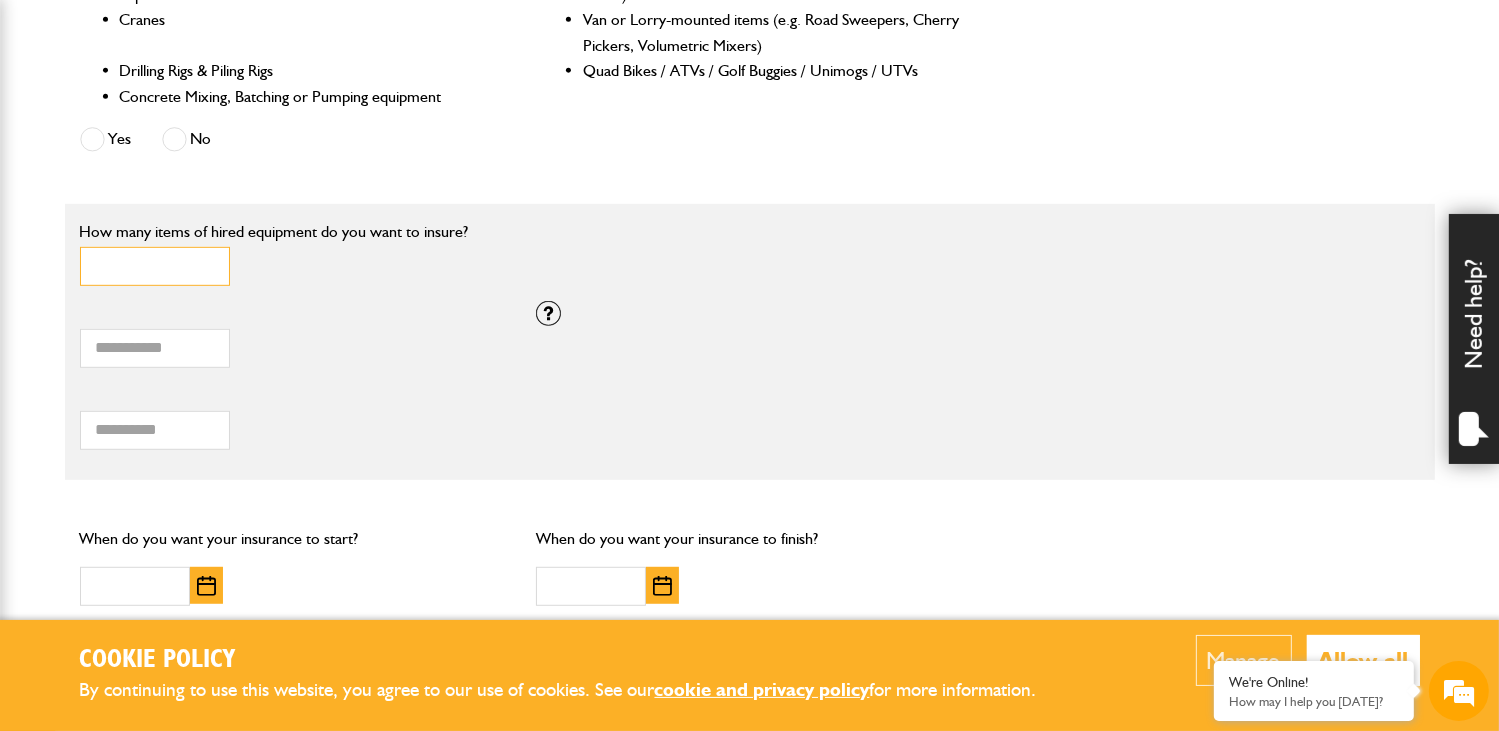 click on "*" at bounding box center [155, 266] 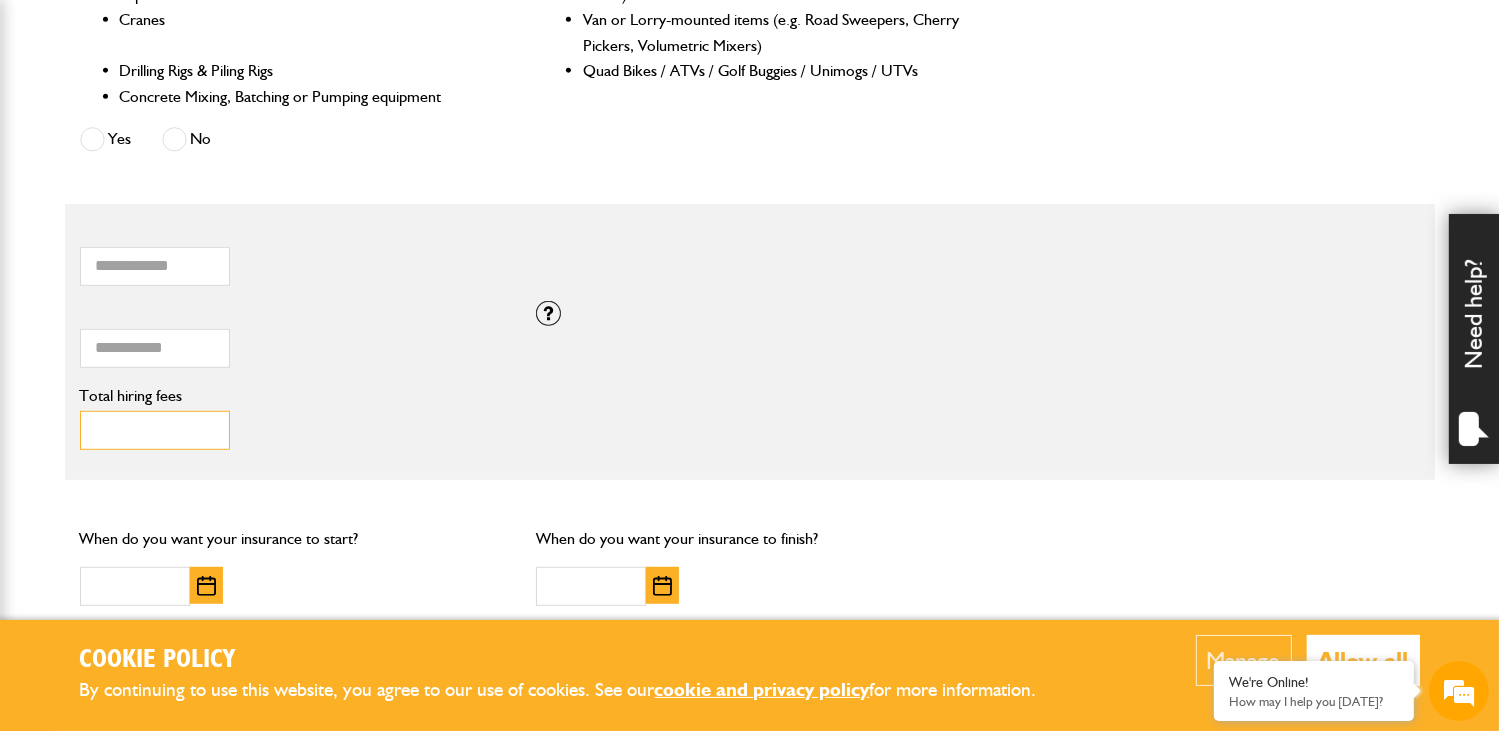 drag, startPoint x: 156, startPoint y: 427, endPoint x: -40, endPoint y: 426, distance: 196.00255 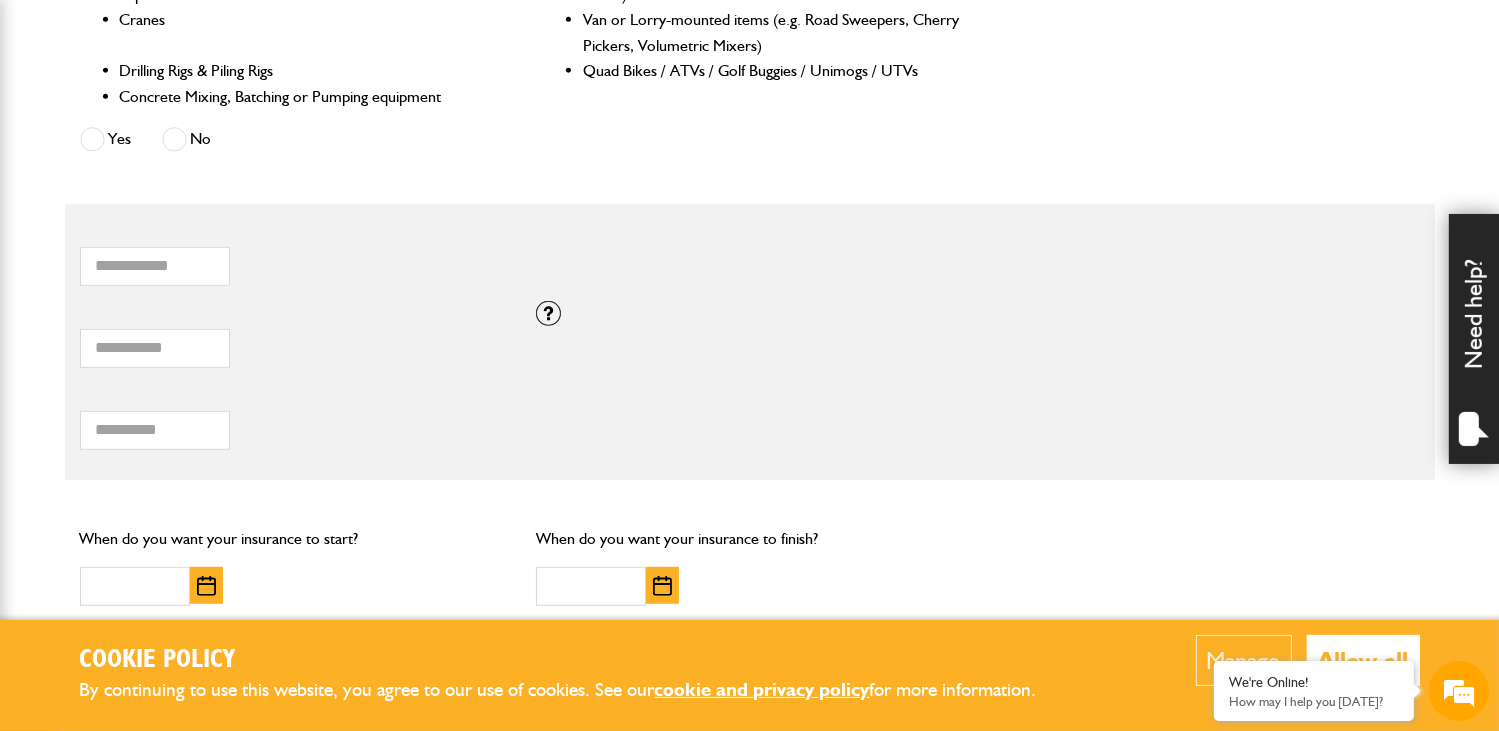 click on "Total combined value of equipment (£)
If you need cover for equipment valued above £100,000, please call JCB Insurance Services on 01889 590 219." at bounding box center [750, 342] 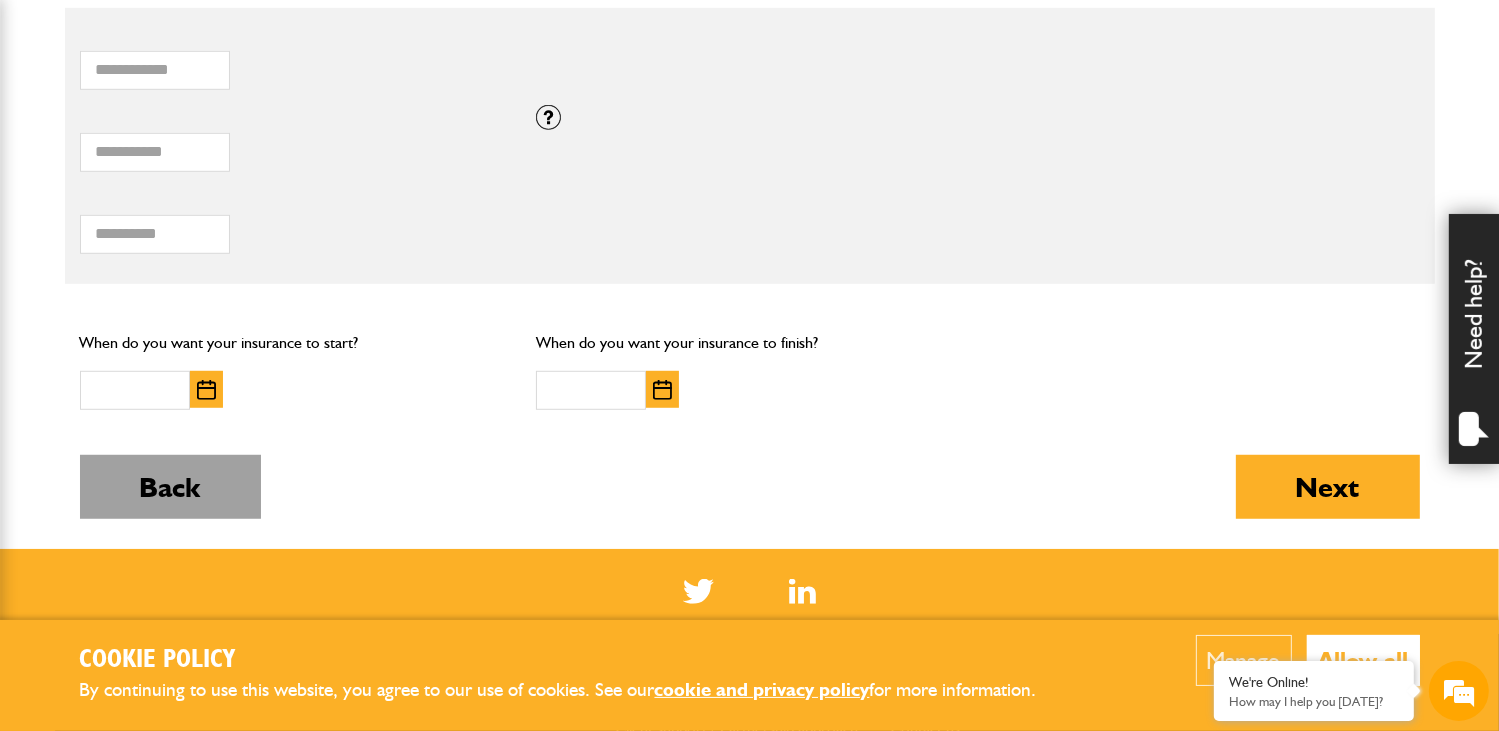 scroll, scrollTop: 1300, scrollLeft: 0, axis: vertical 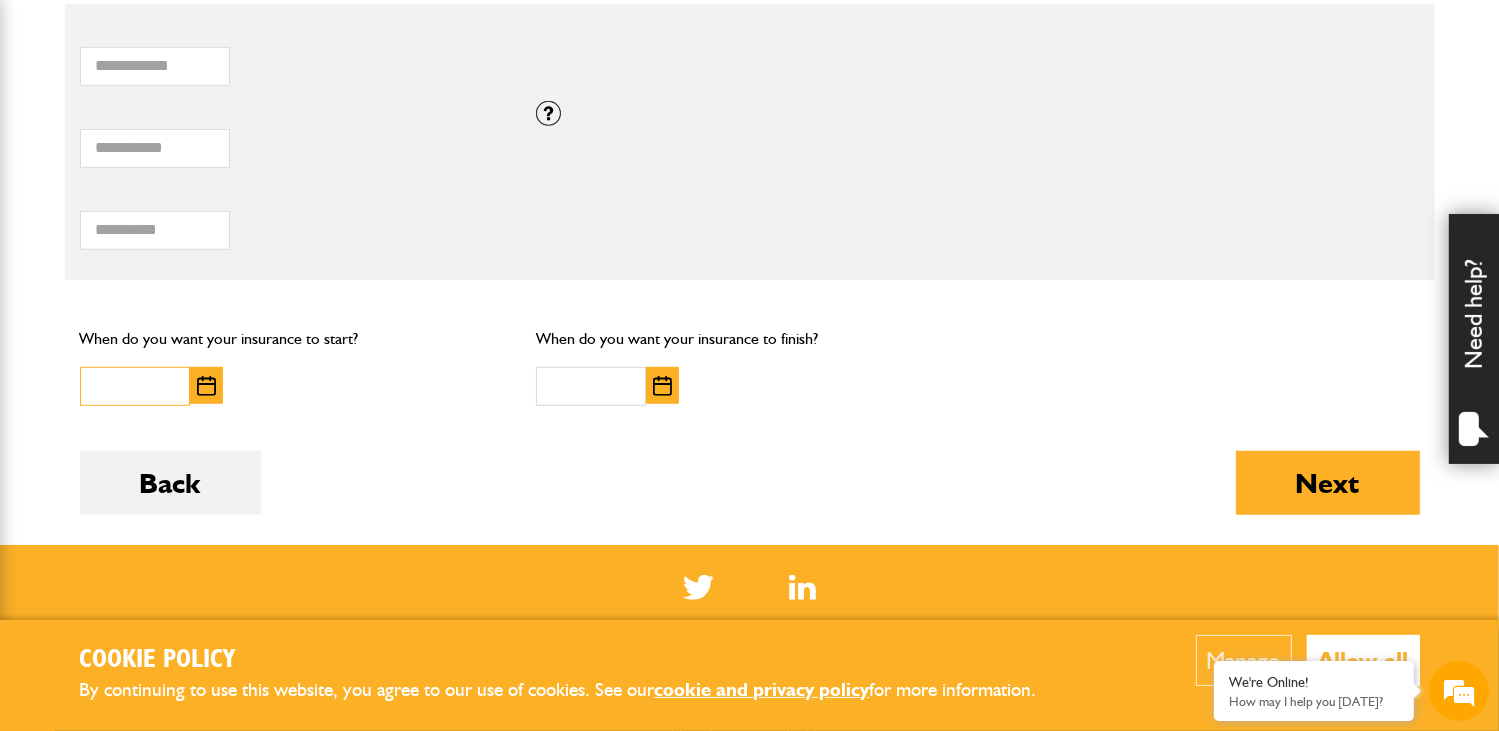 click at bounding box center (135, 386) 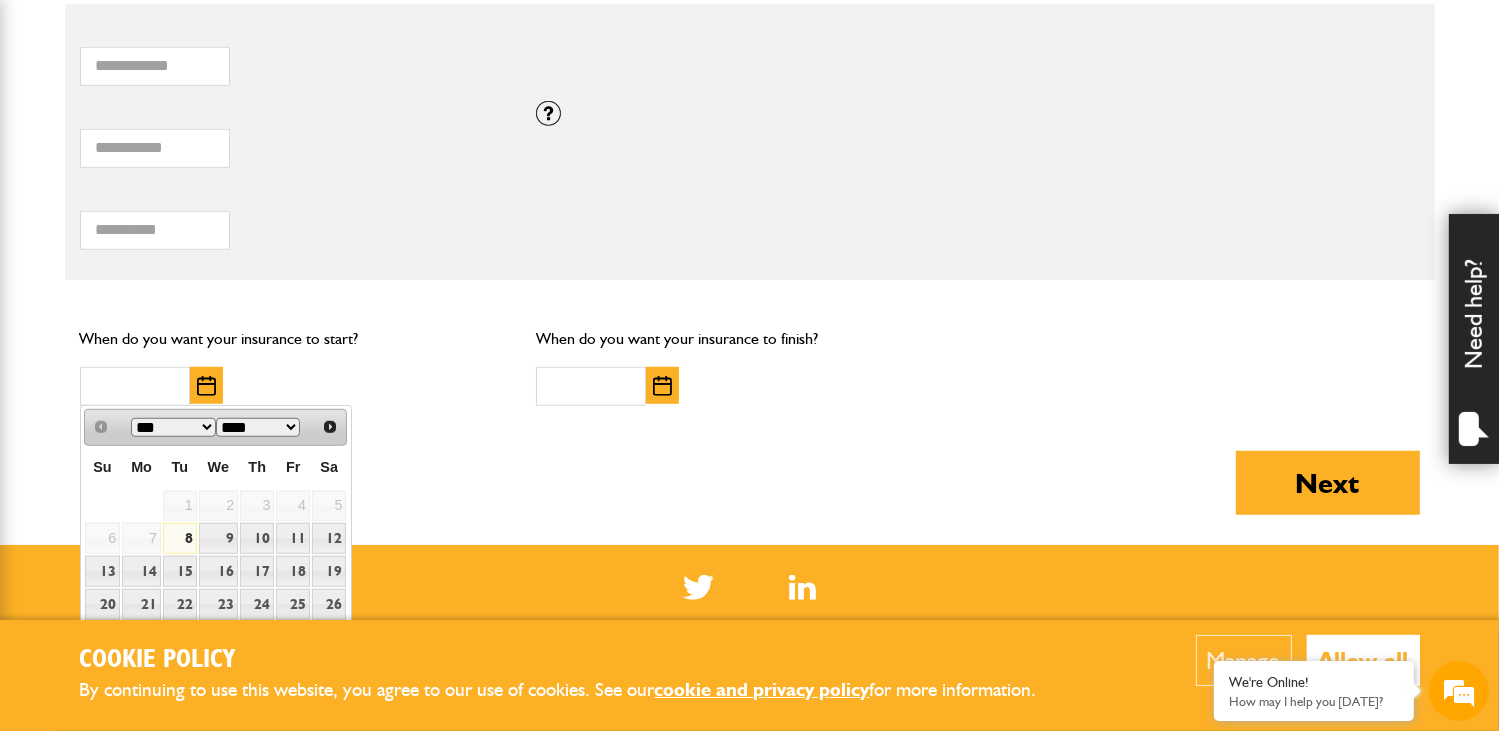 click on "8" at bounding box center [180, 538] 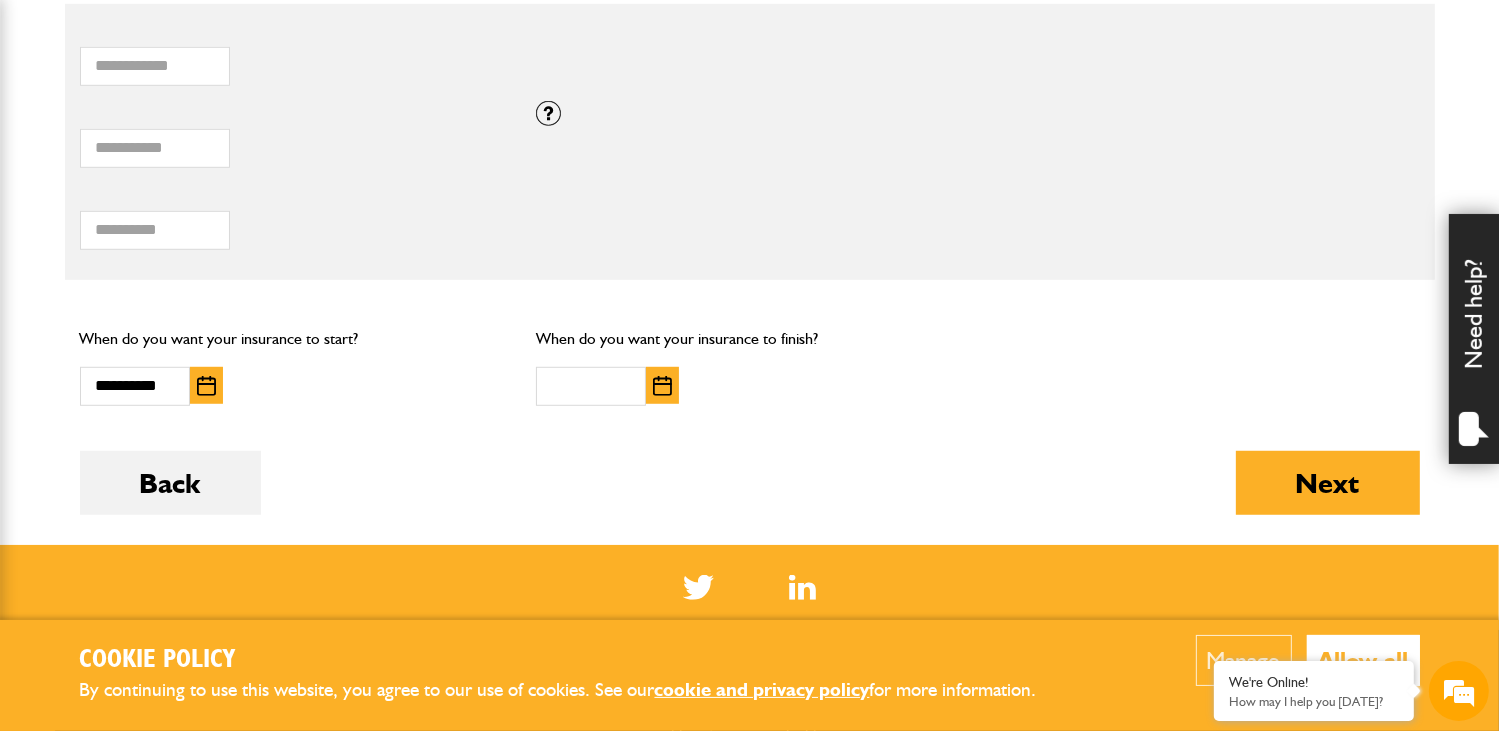 click at bounding box center (662, 385) 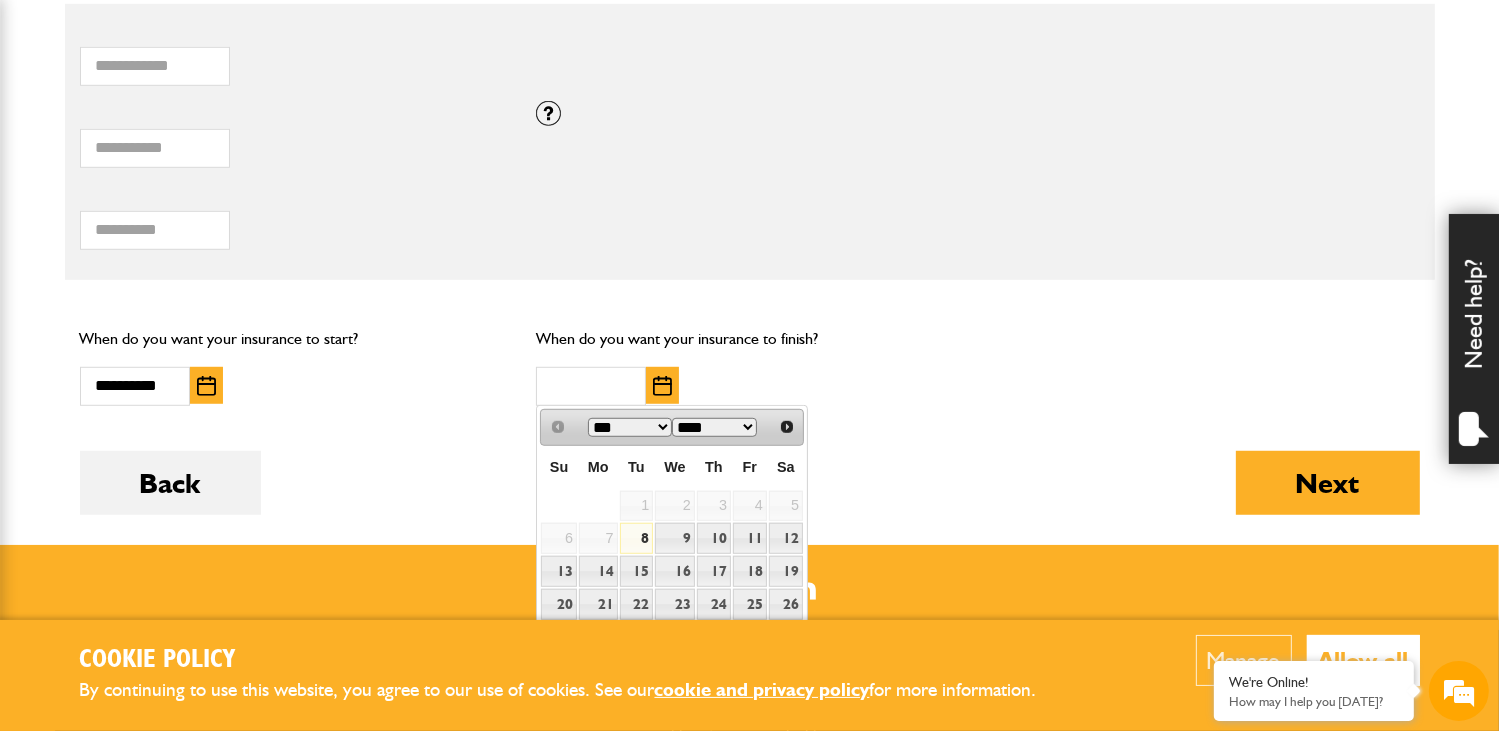 click on "*** ***" at bounding box center (630, 427) 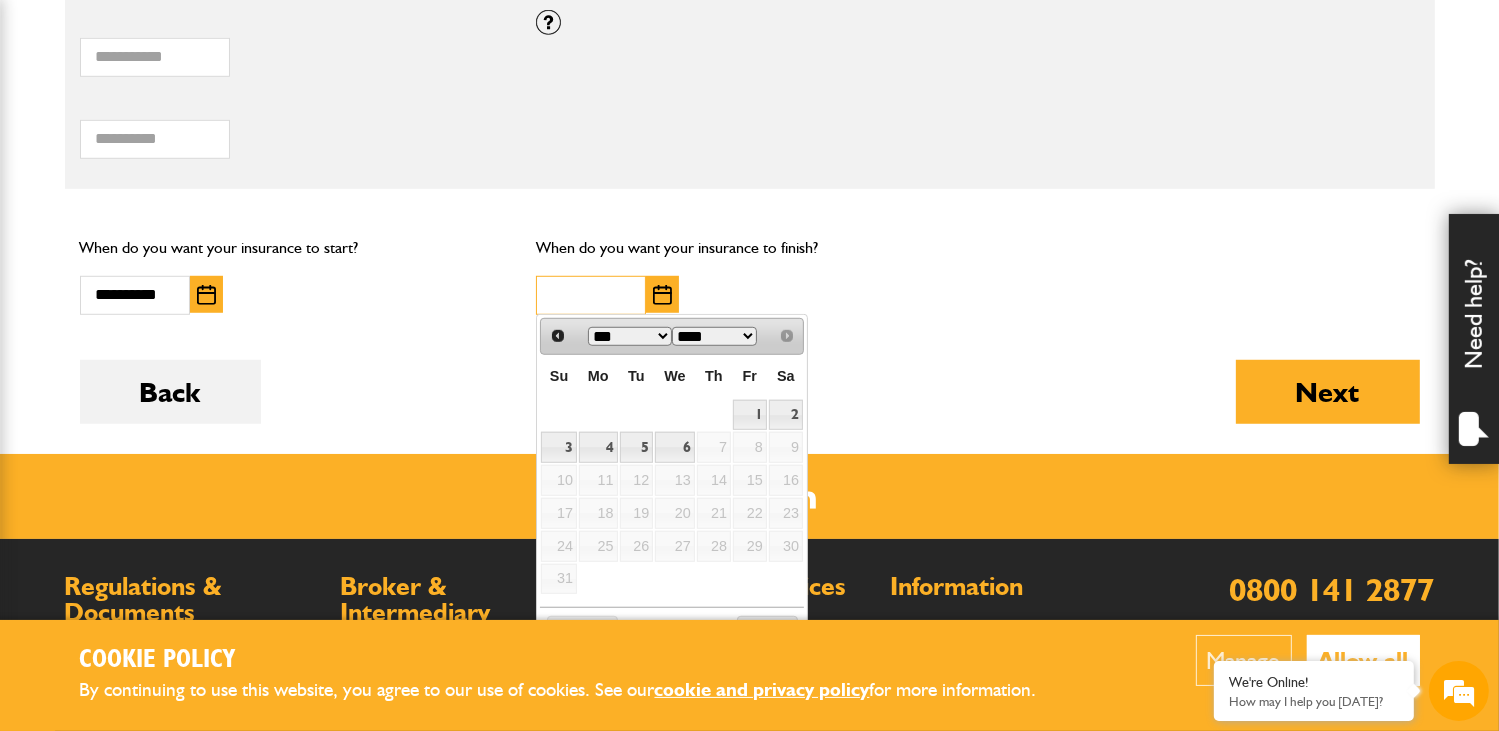 scroll, scrollTop: 1683, scrollLeft: 0, axis: vertical 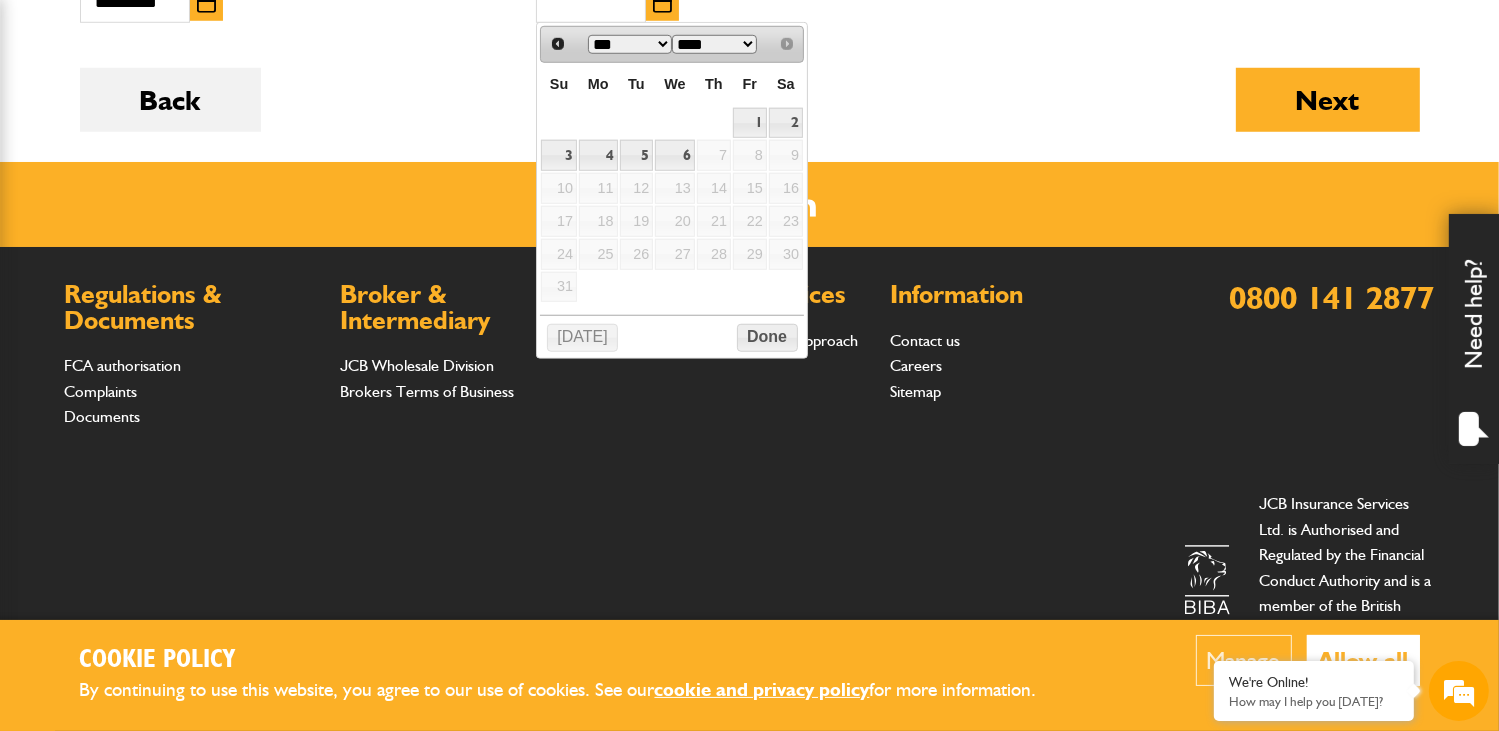 click on "Su Mo Tu We Th Fr Sa           1 2 3 4 5 6 7 8 9 10 11 12 13 14 15 16 17 18 19 20 21 22 23 24 25 26 27 28 29 30 31" at bounding box center (672, 183) 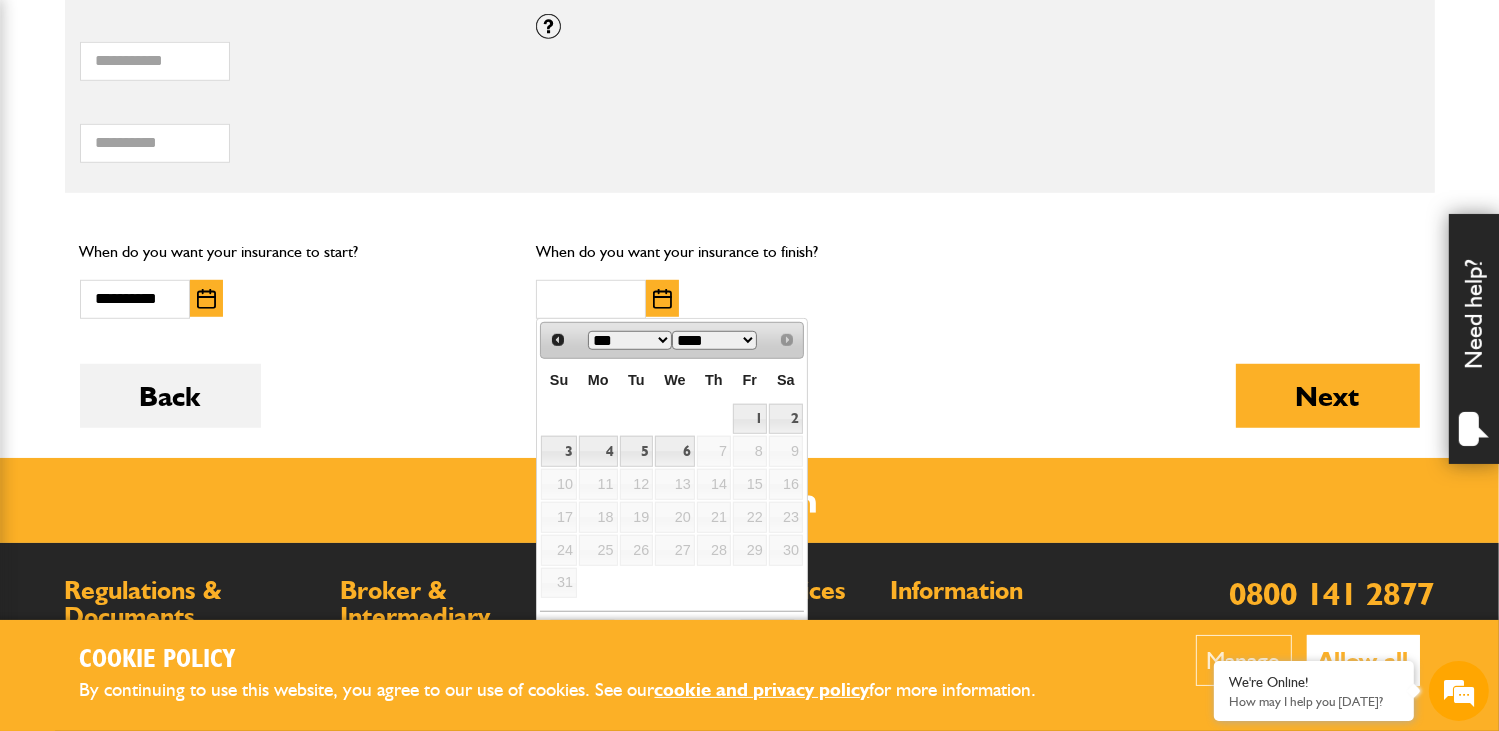 scroll, scrollTop: 1383, scrollLeft: 0, axis: vertical 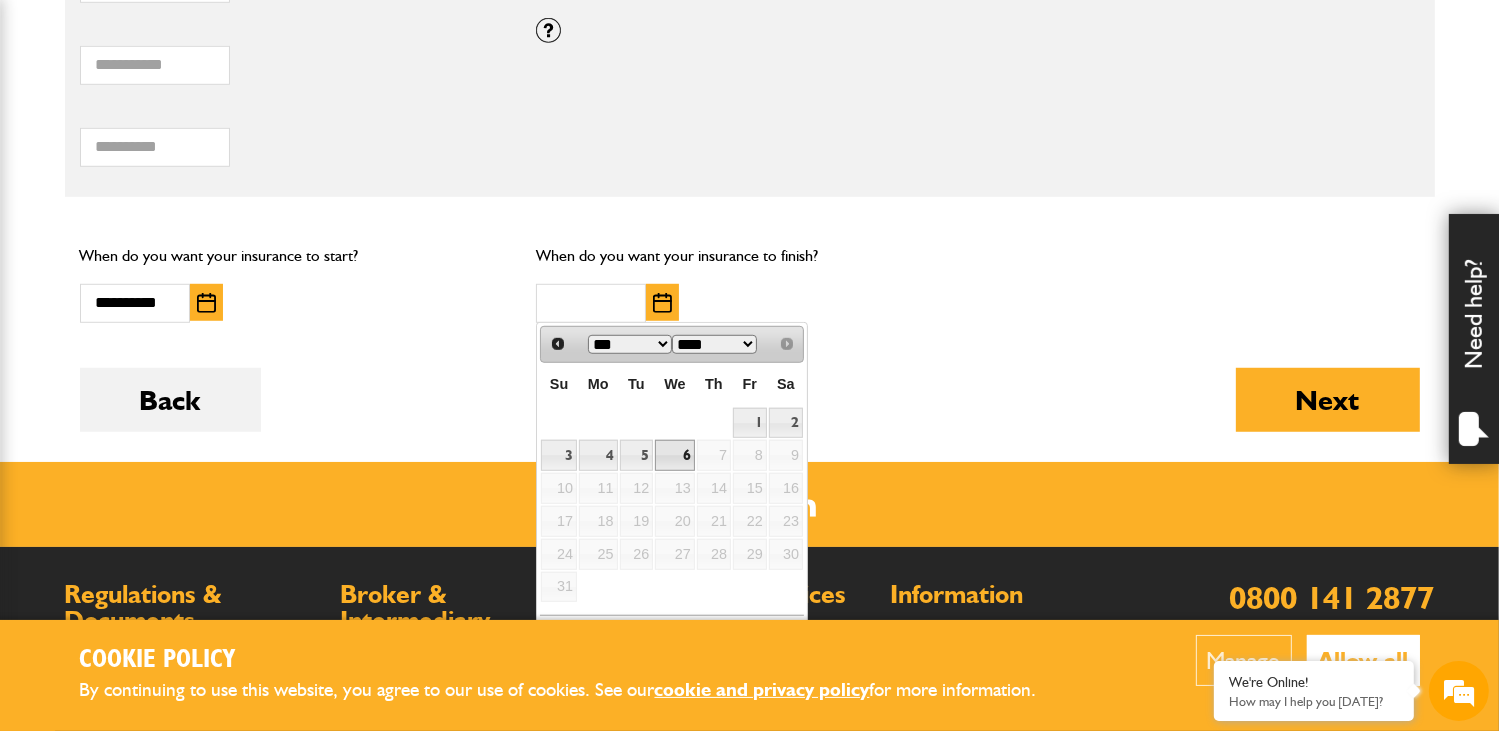 click on "6" at bounding box center [674, 455] 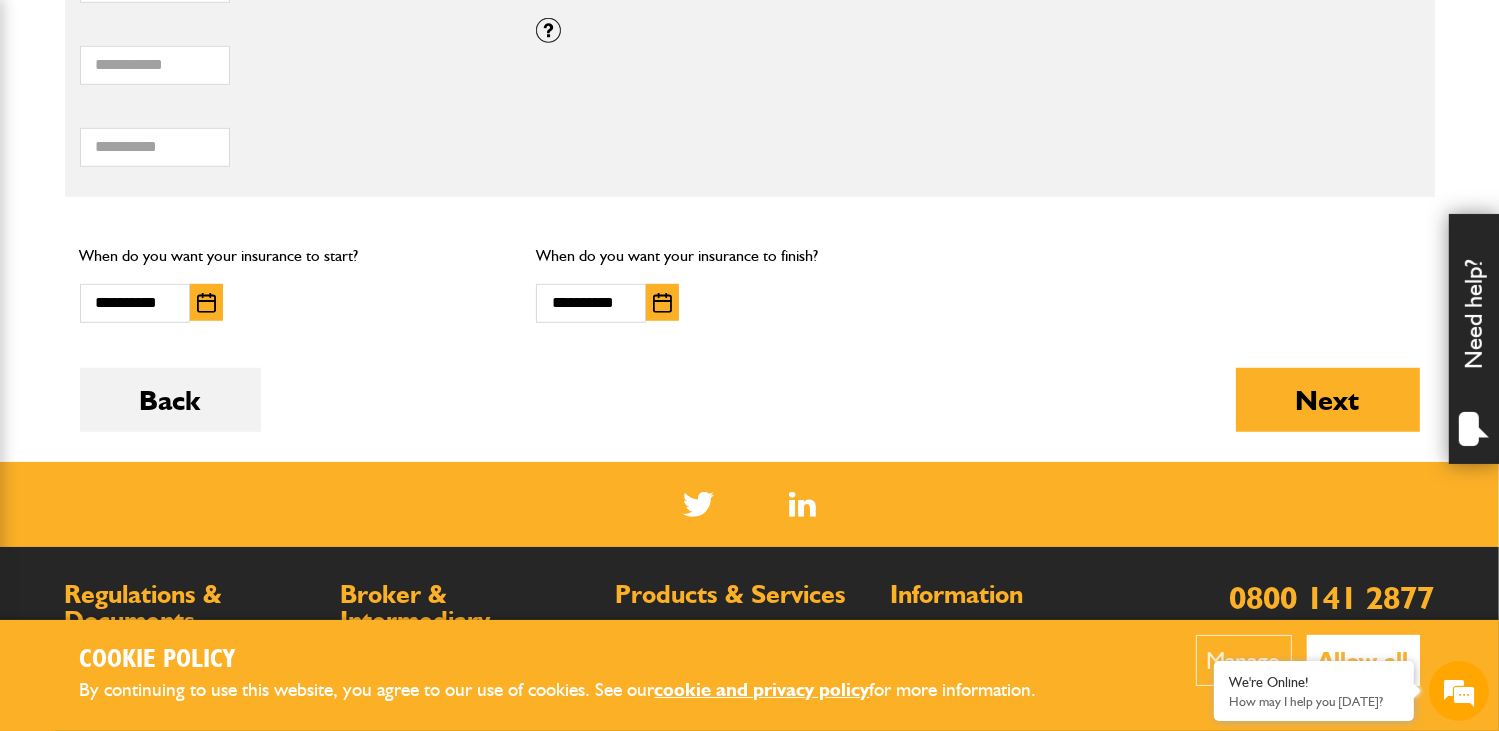 click at bounding box center [662, 302] 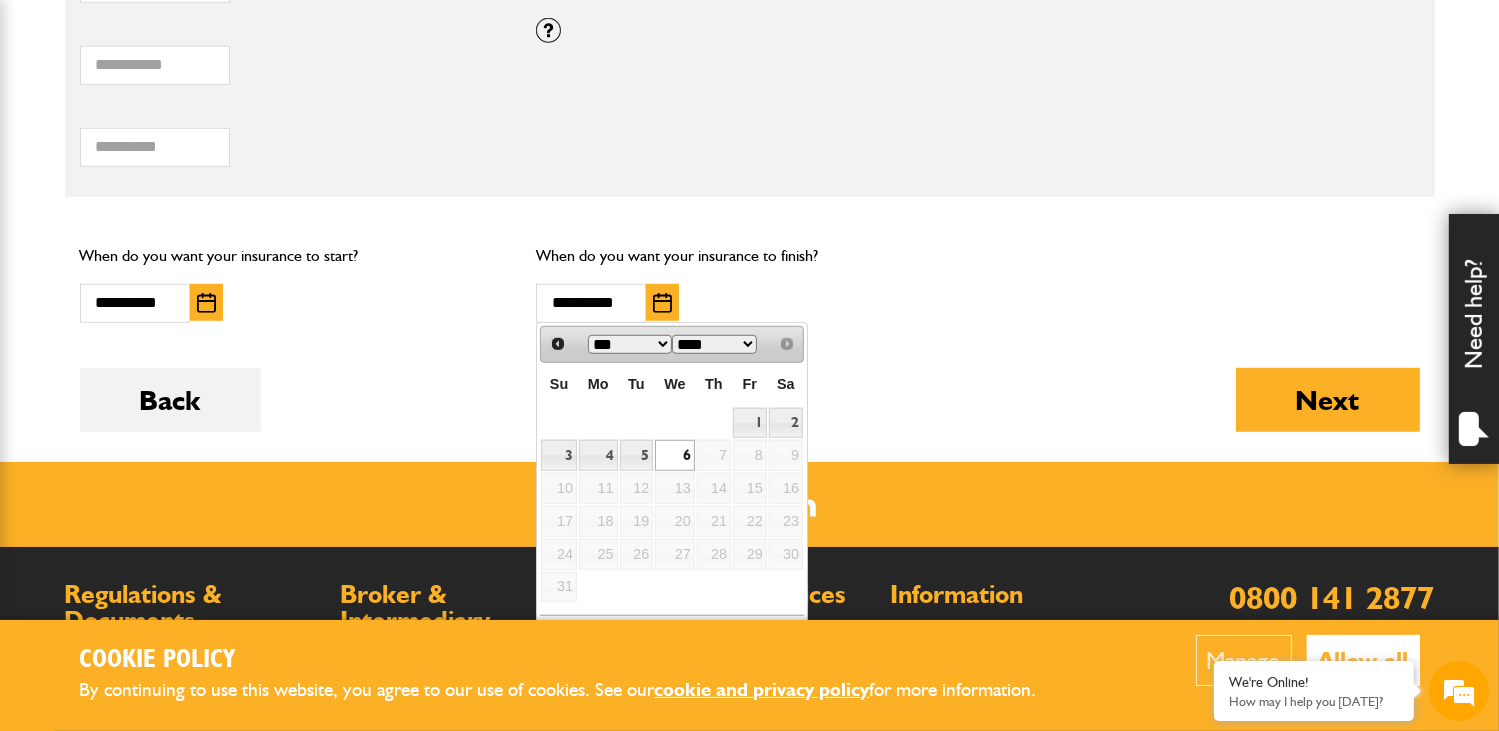 click on "6" at bounding box center [674, 455] 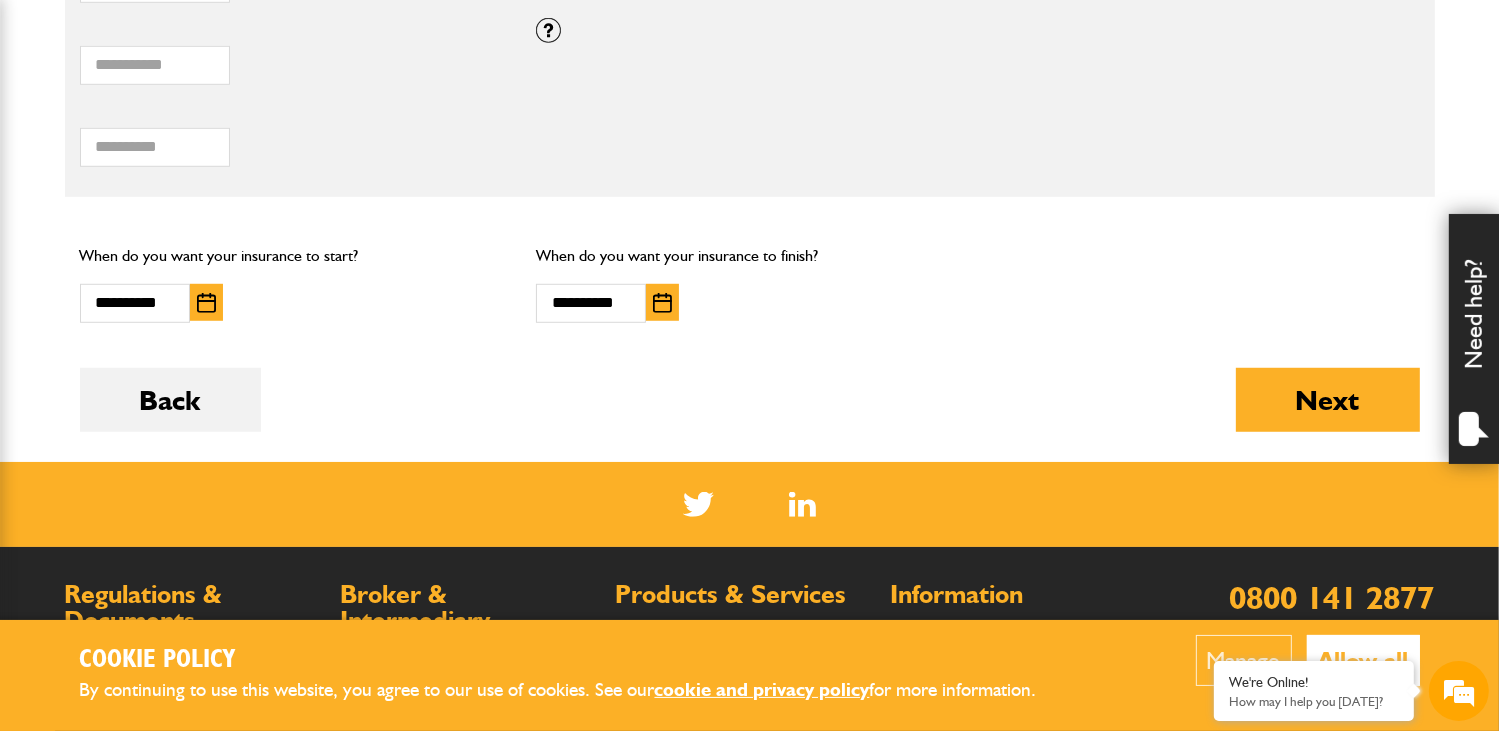 click at bounding box center [662, 302] 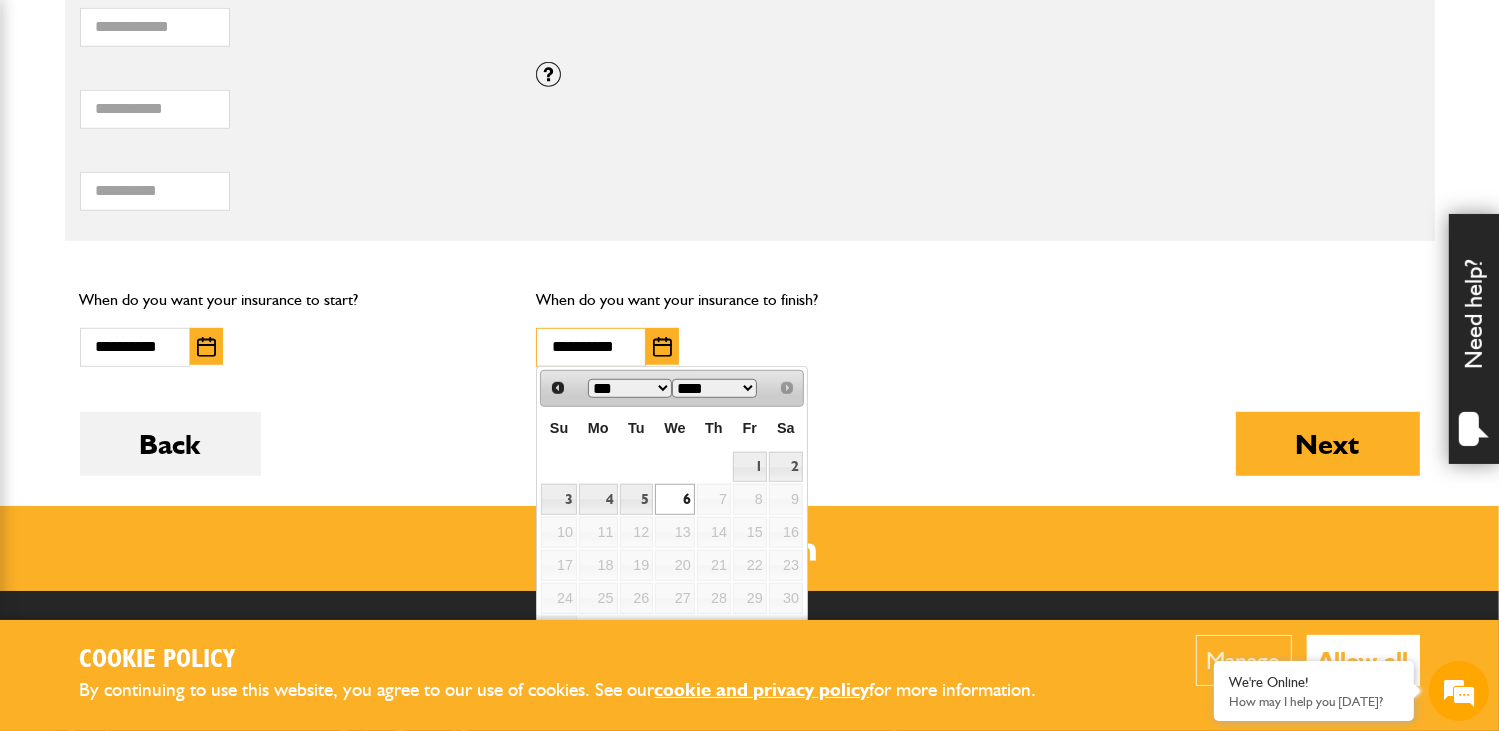 scroll, scrollTop: 1583, scrollLeft: 0, axis: vertical 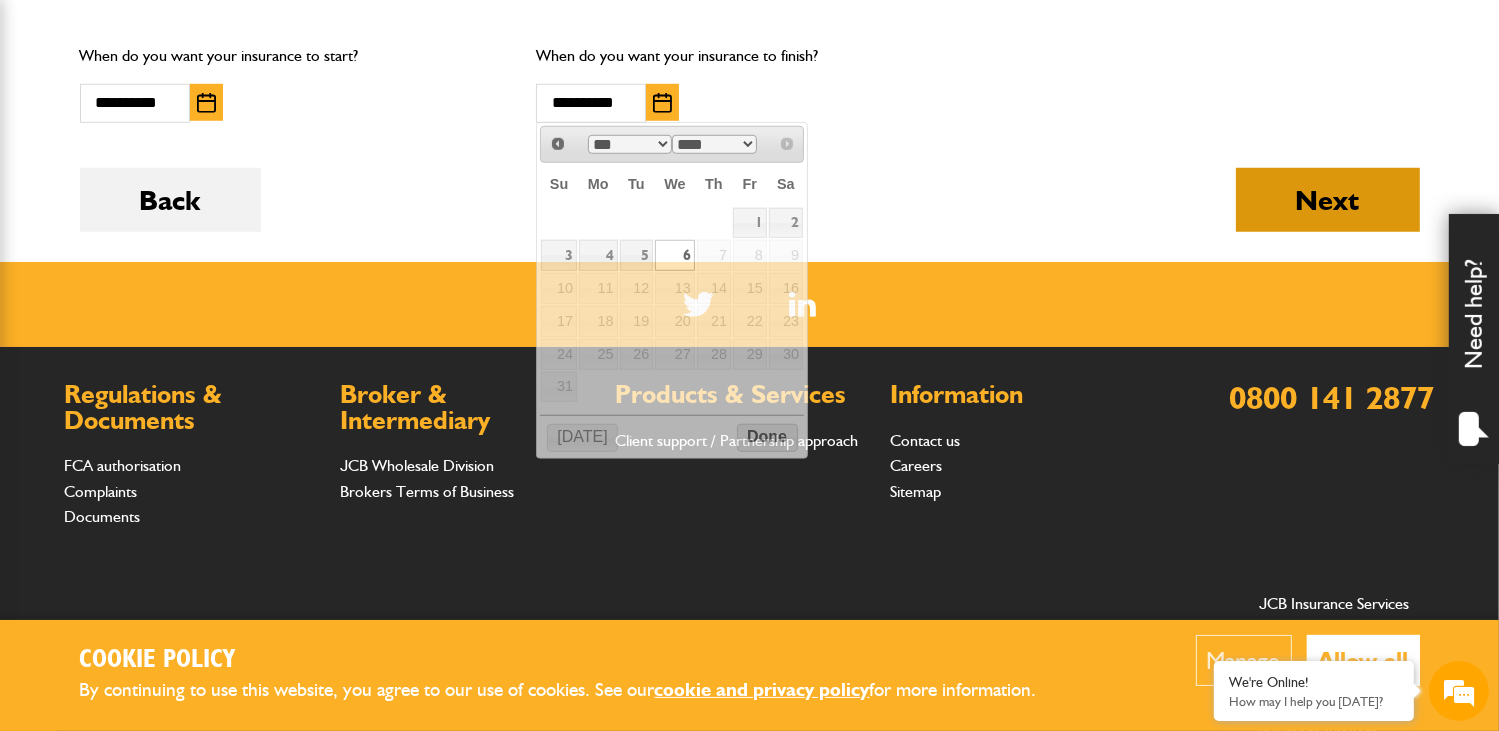 click on "Next" at bounding box center (1328, 200) 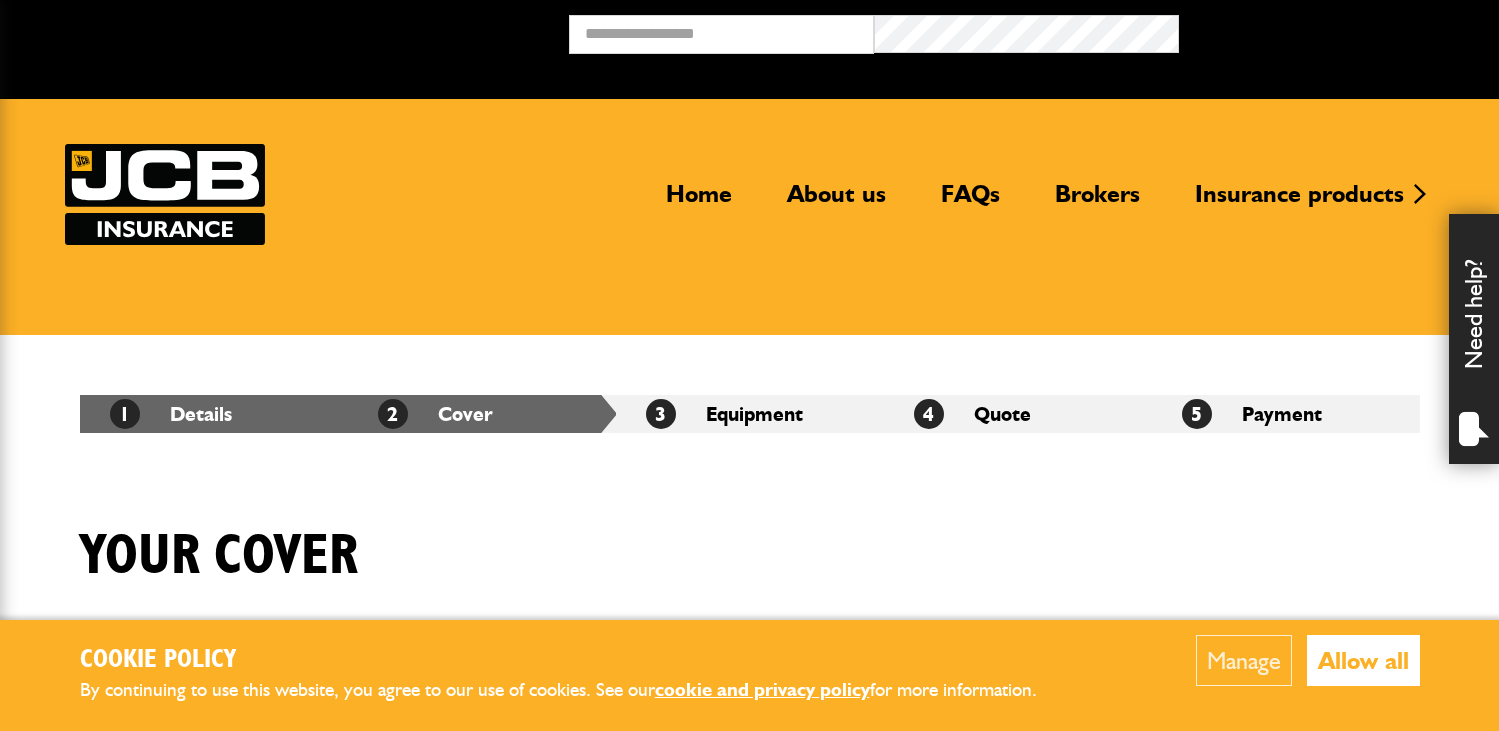 scroll, scrollTop: 0, scrollLeft: 0, axis: both 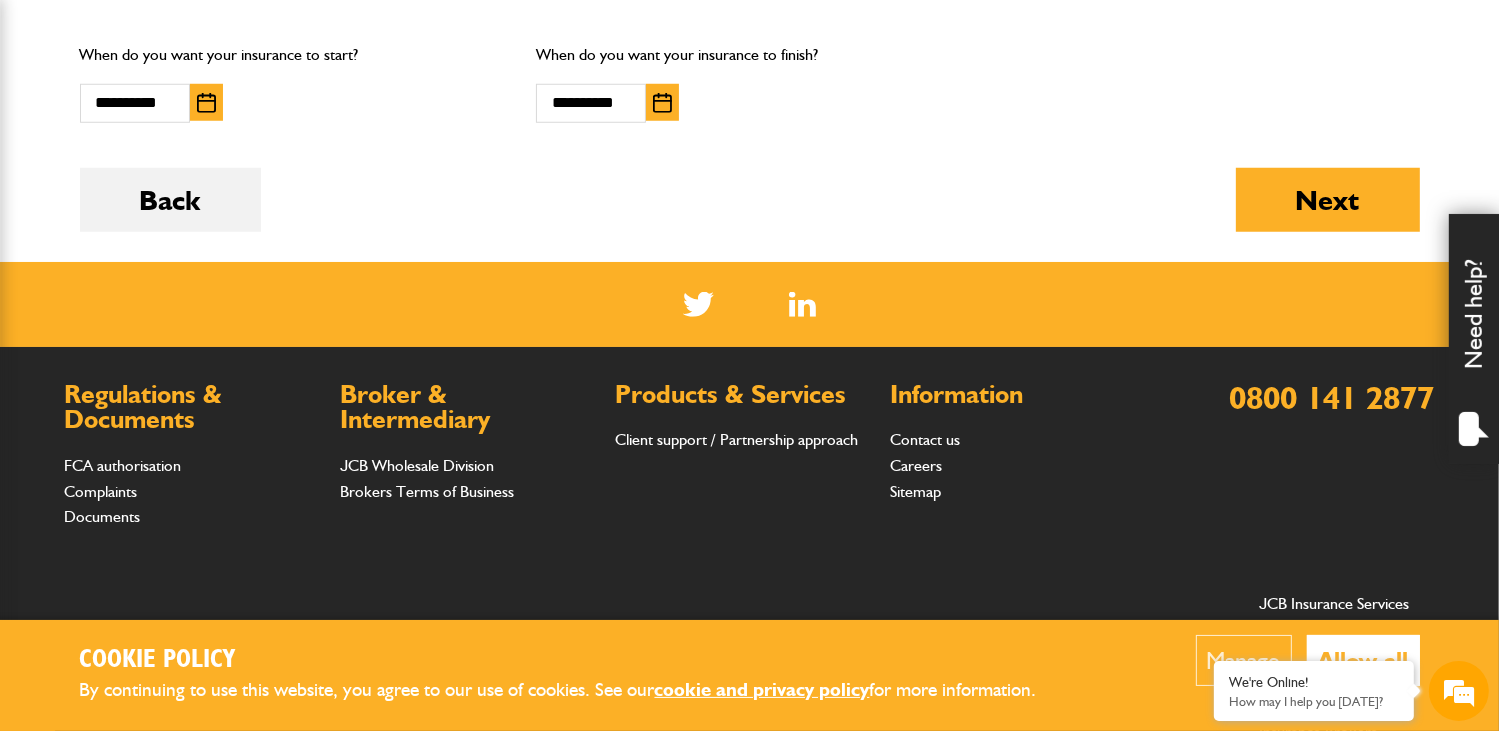 click at bounding box center [662, 103] 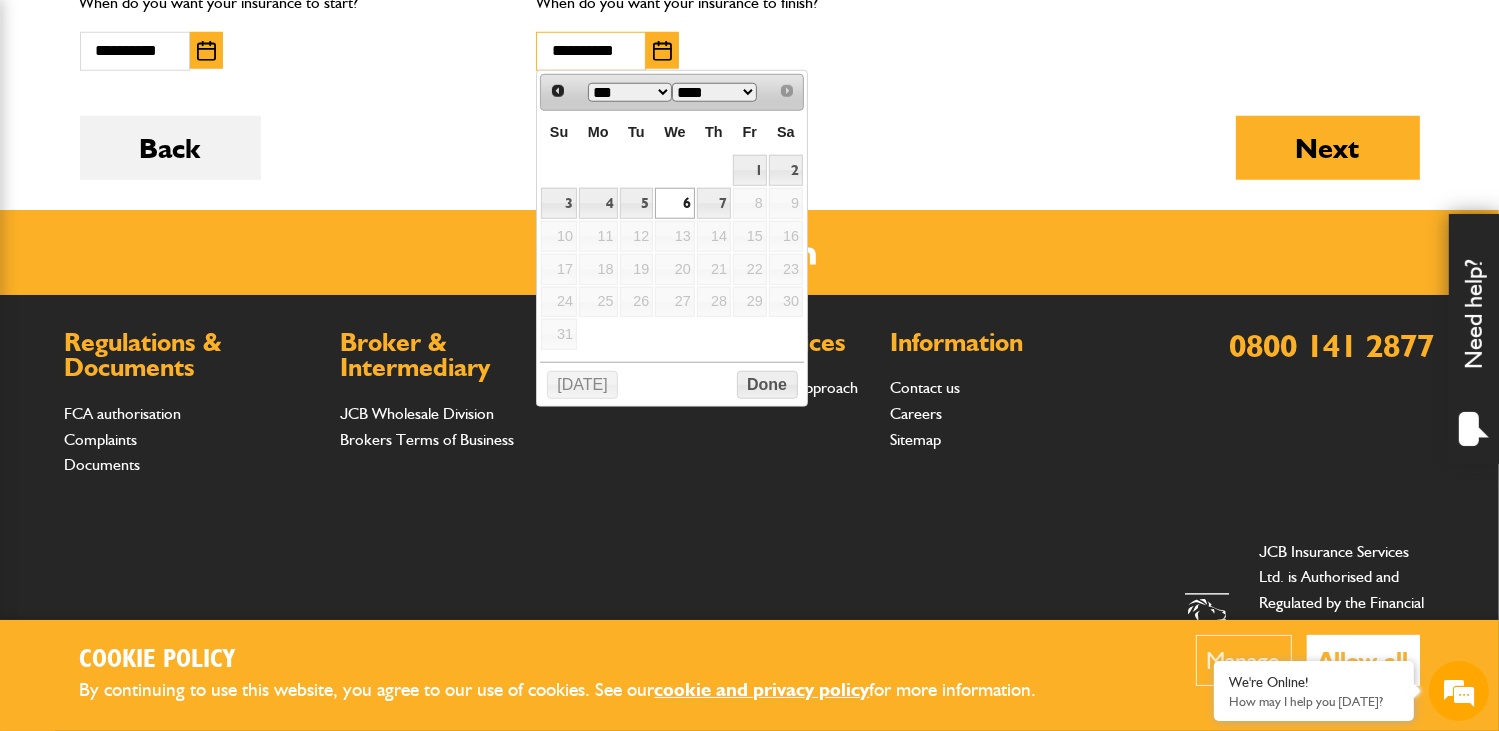 scroll, scrollTop: 1836, scrollLeft: 0, axis: vertical 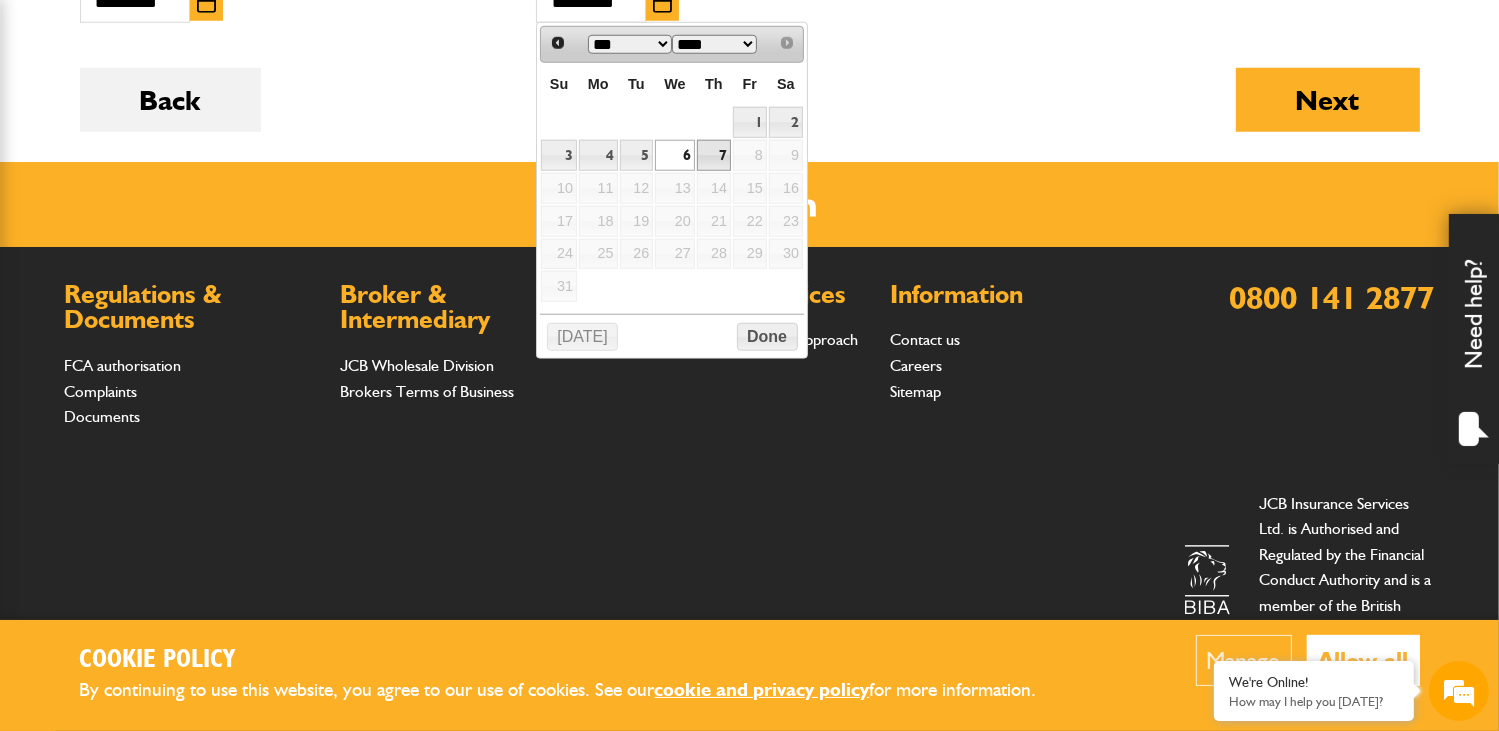 click on "7" at bounding box center [714, 155] 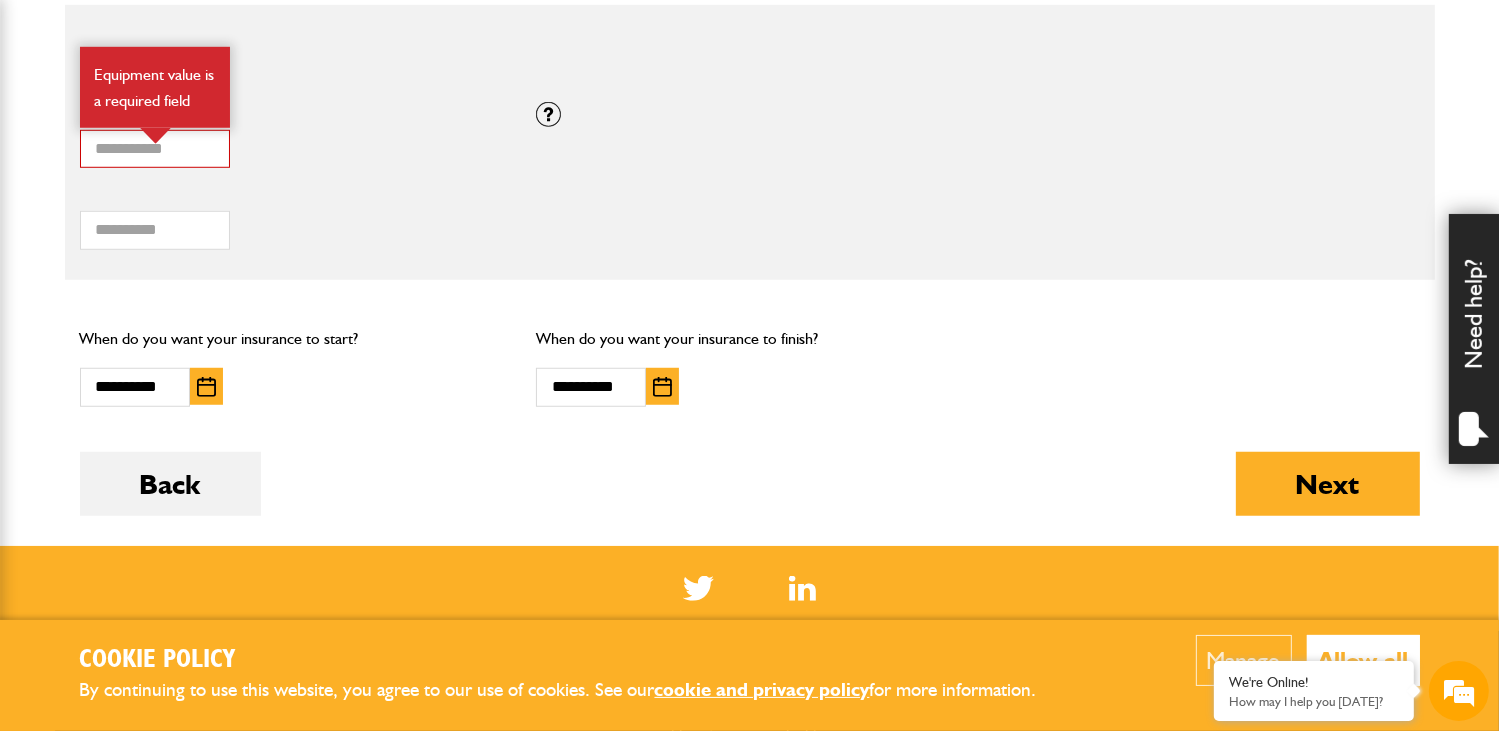 scroll, scrollTop: 1436, scrollLeft: 0, axis: vertical 